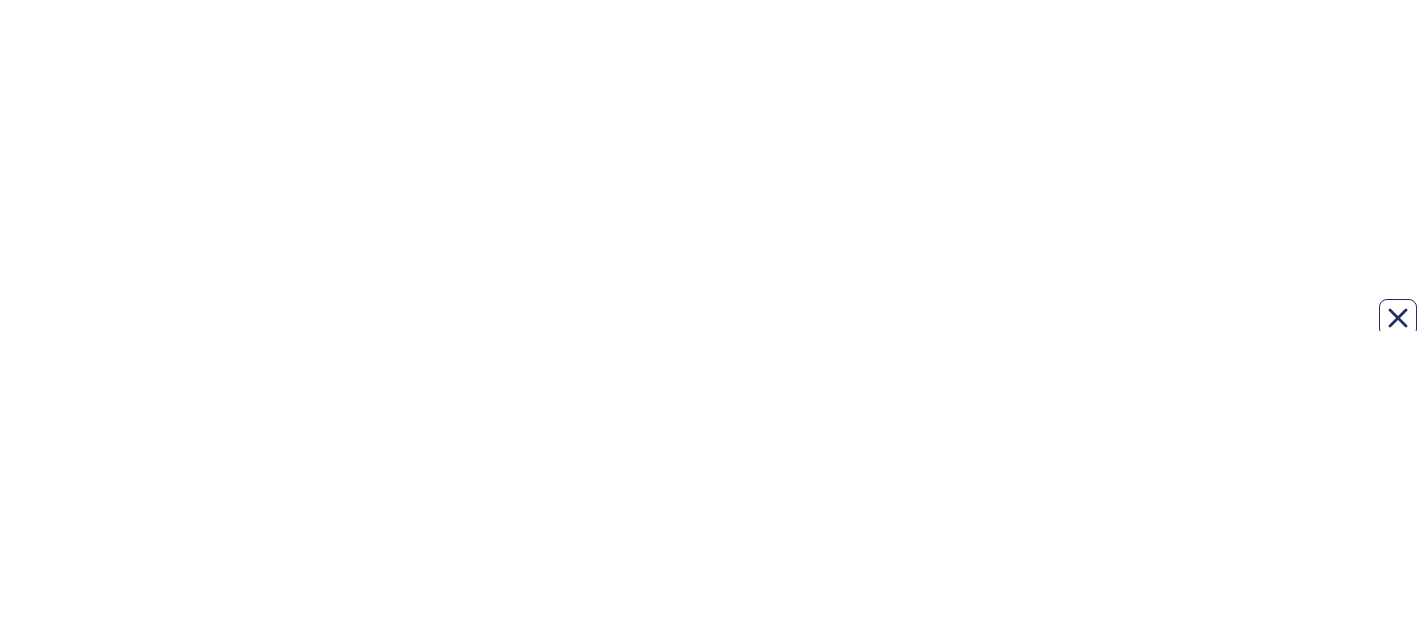 scroll, scrollTop: 0, scrollLeft: 0, axis: both 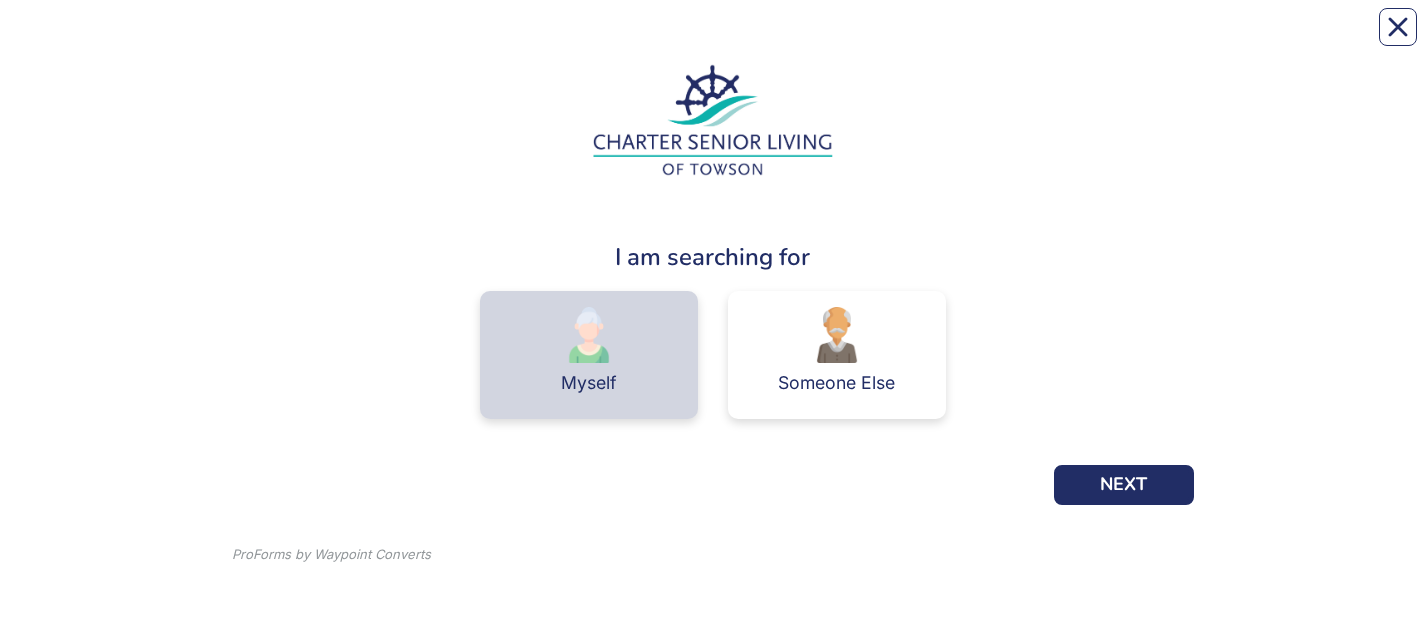 click at bounding box center [589, 335] 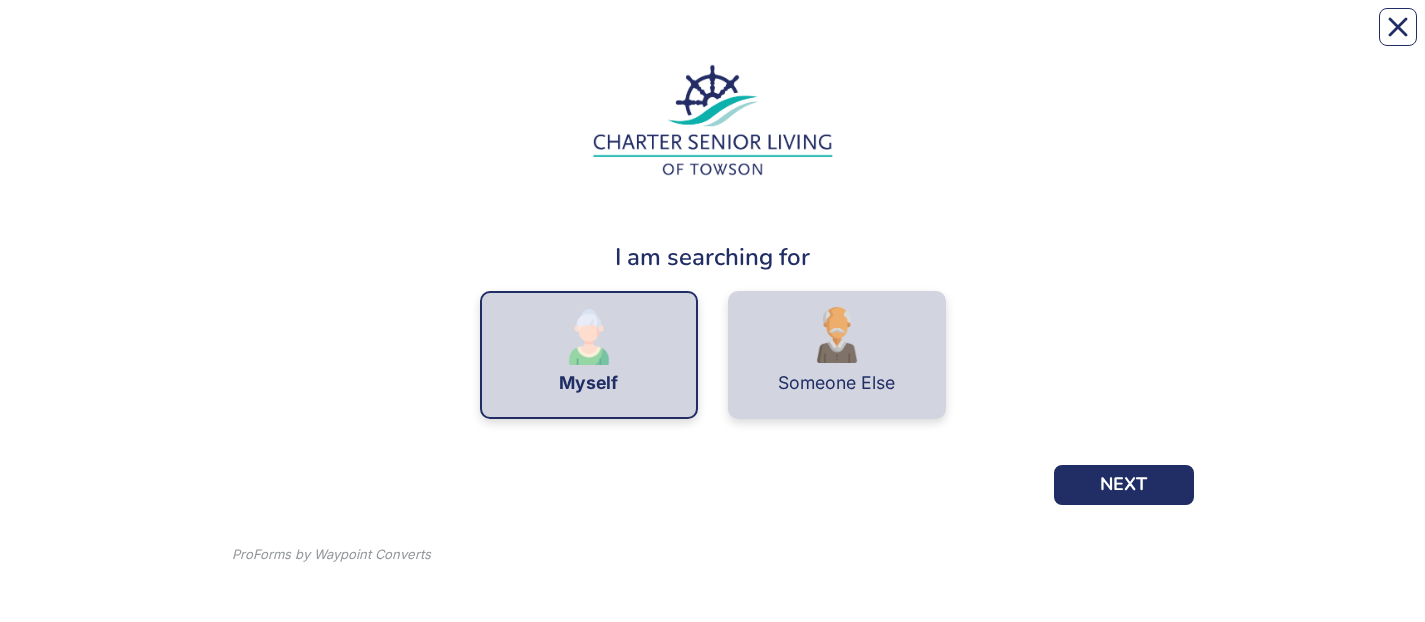 click at bounding box center (837, 335) 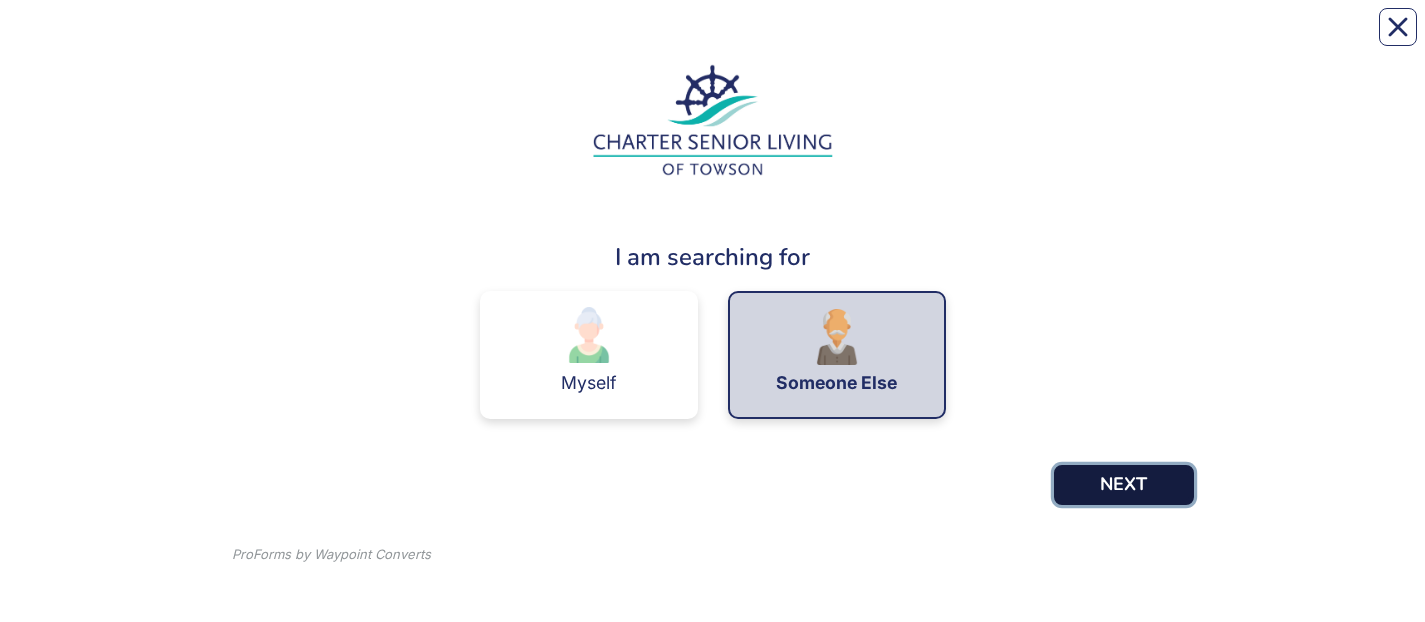 click on "NEXT" at bounding box center (1124, 485) 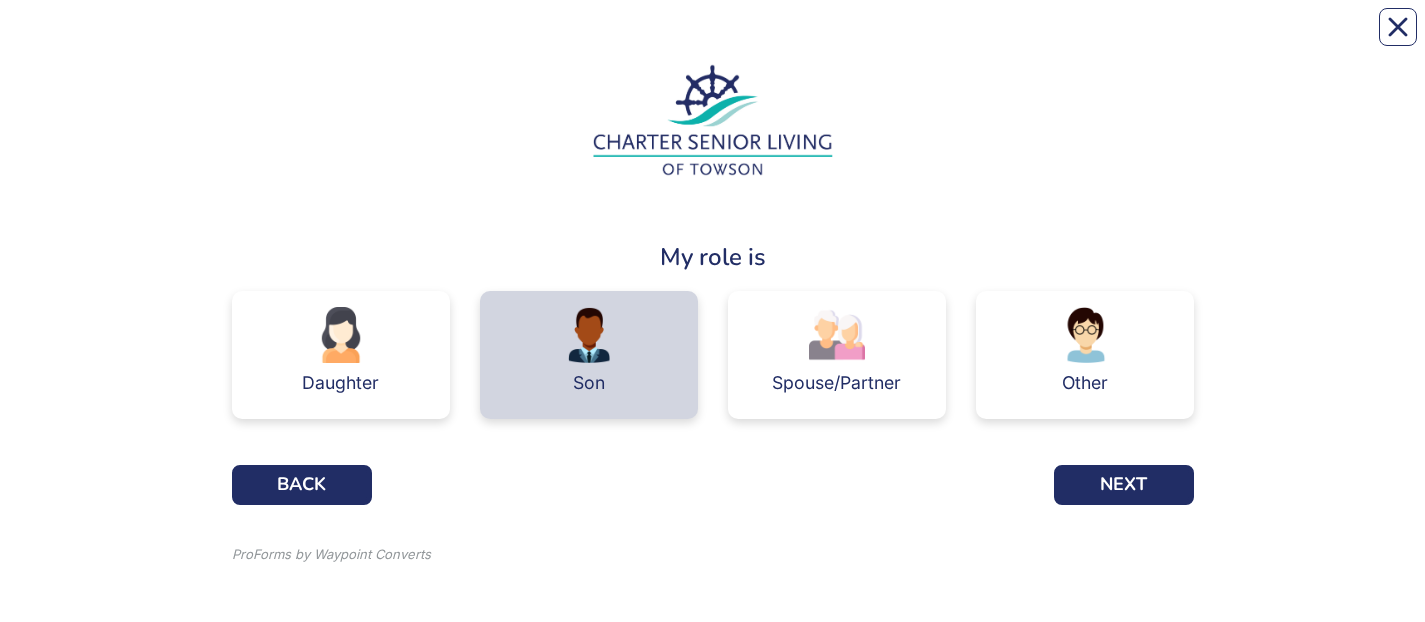 click on "Son" at bounding box center [589, 355] 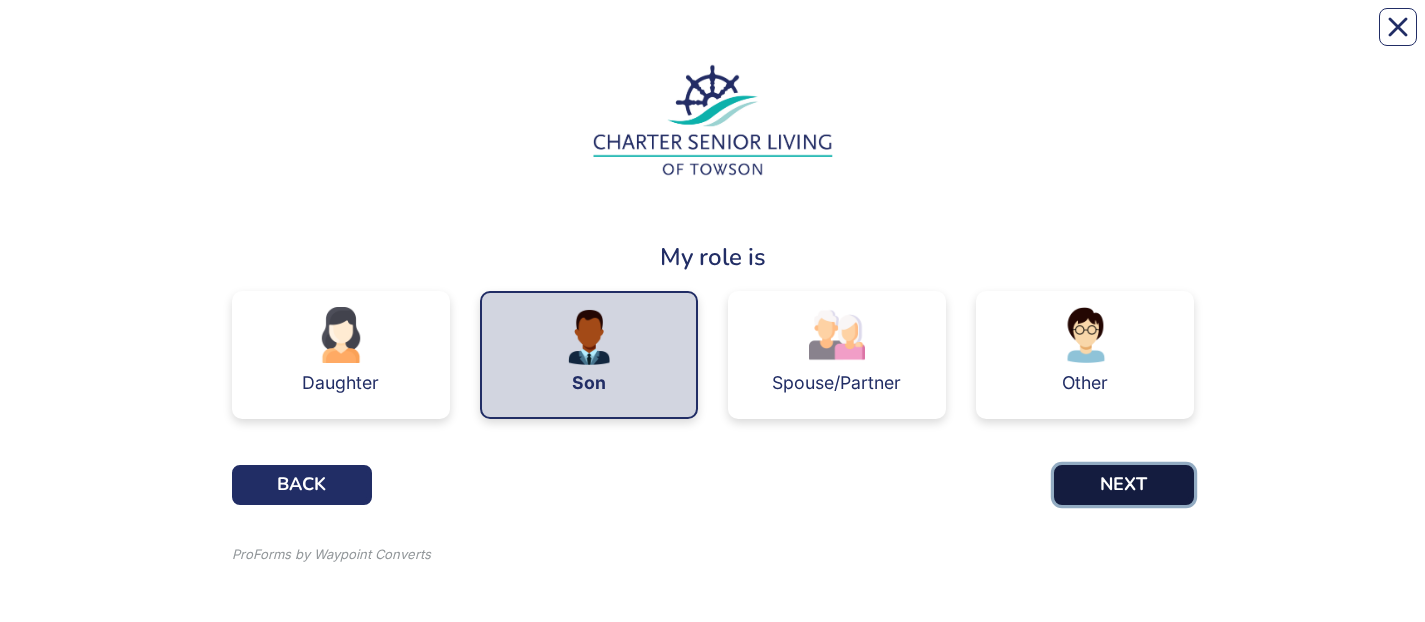 click on "NEXT" at bounding box center (1124, 485) 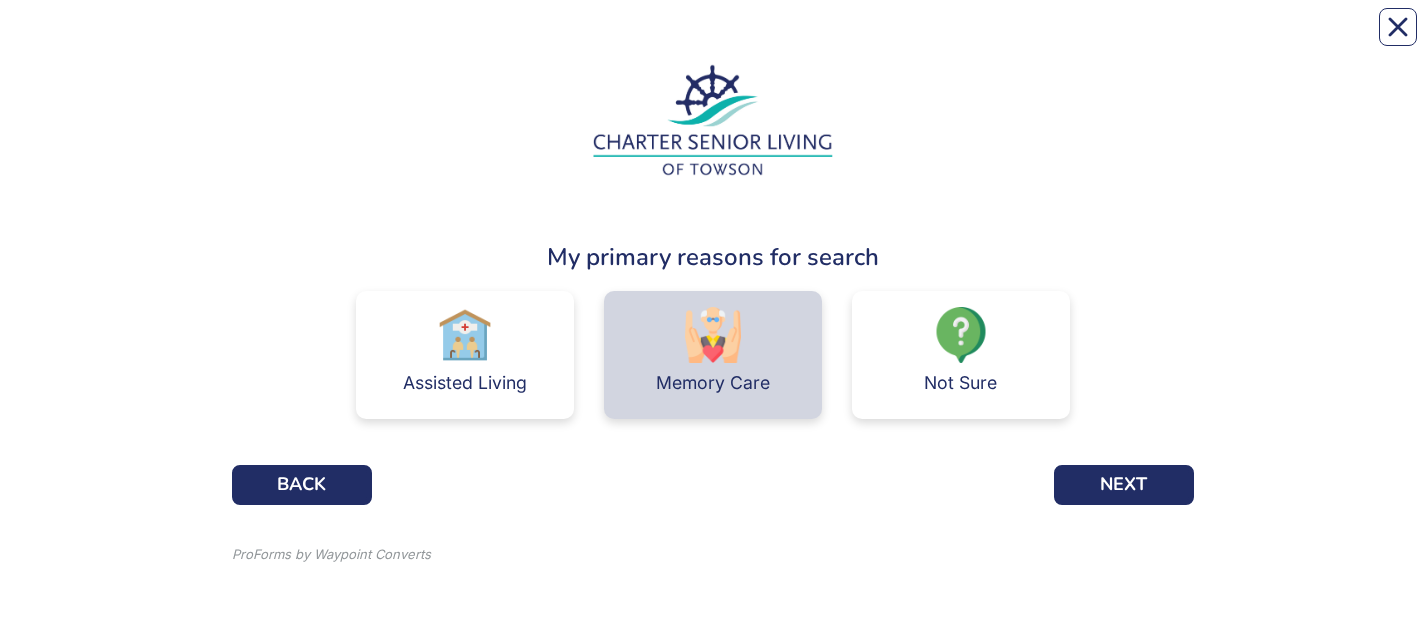 click at bounding box center (713, 335) 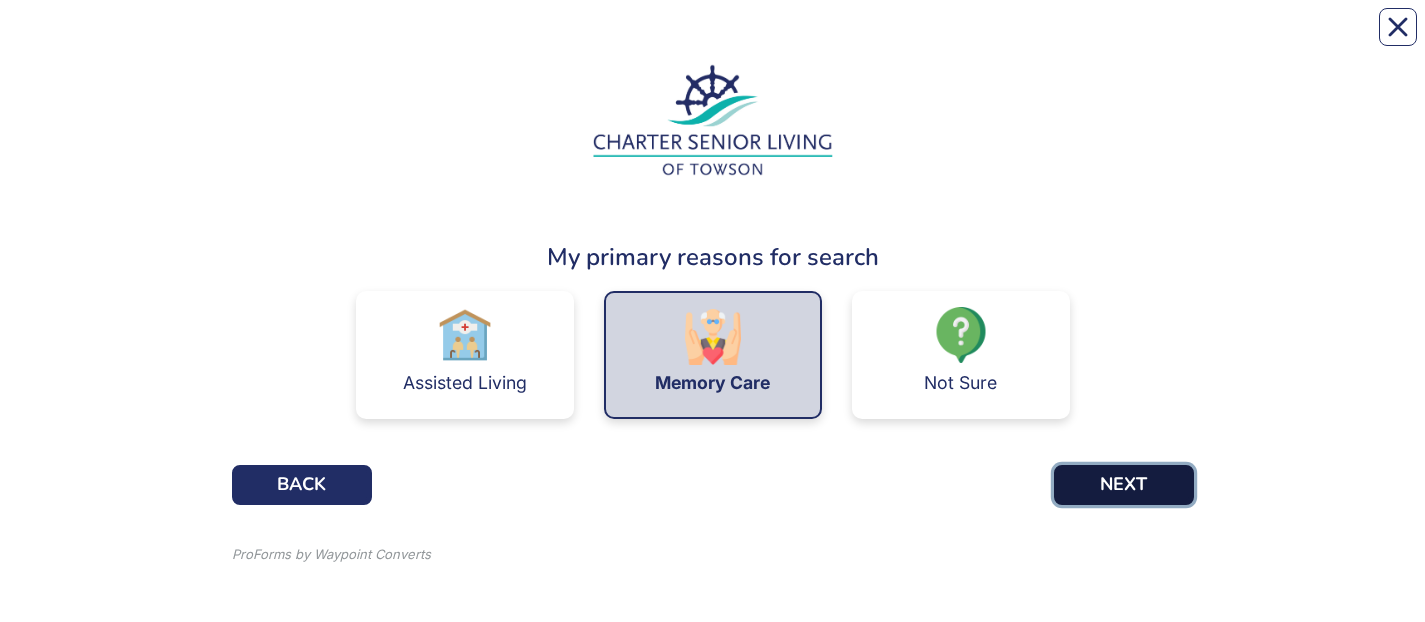 click on "NEXT" at bounding box center [1124, 485] 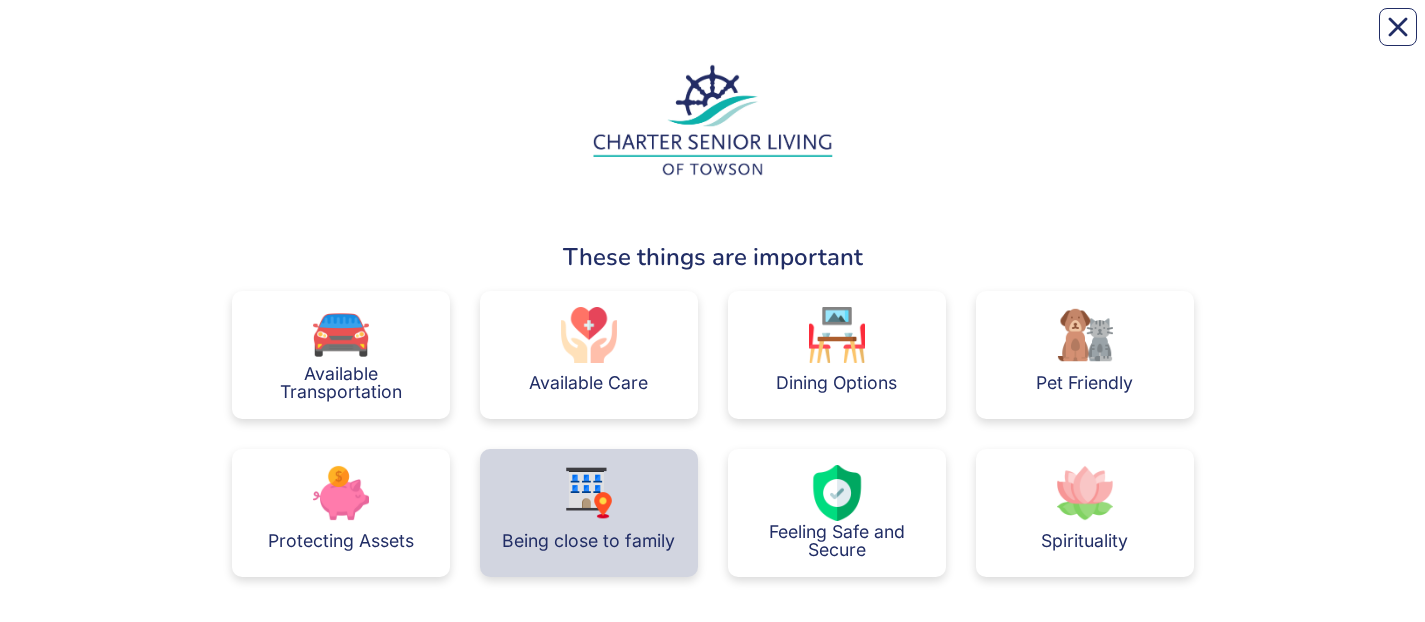 click at bounding box center (589, 493) 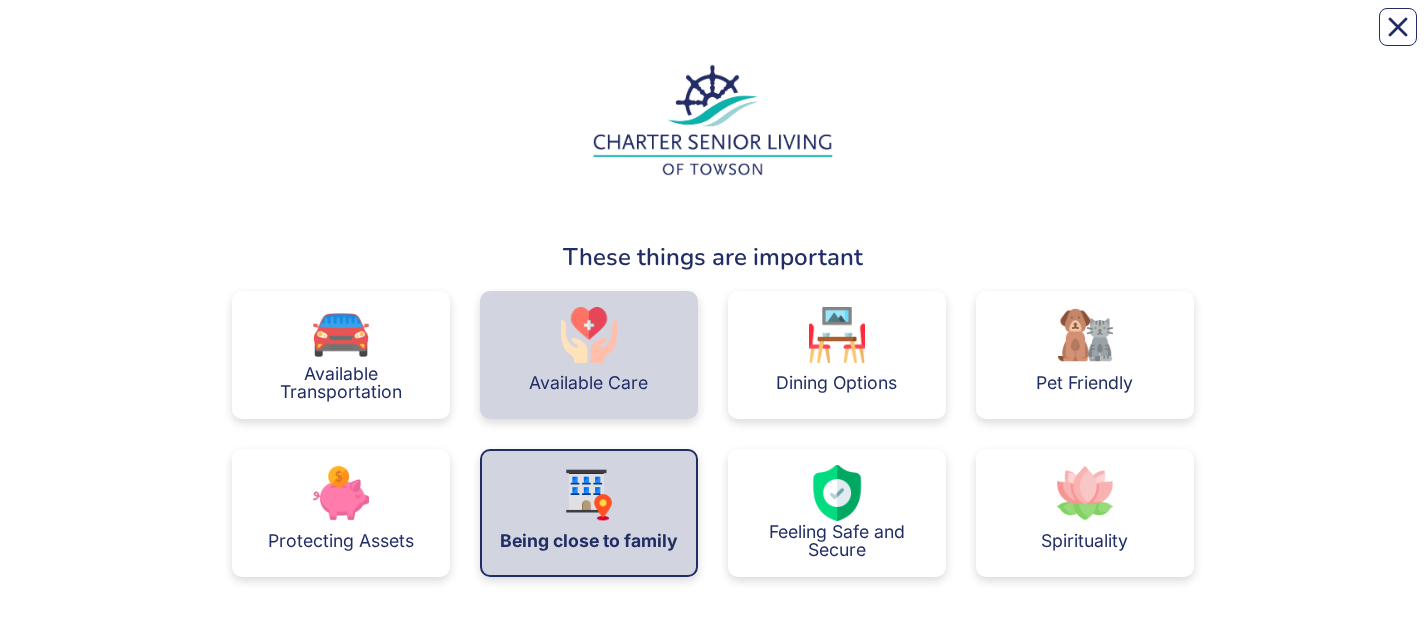click on "Available Care" at bounding box center (589, 355) 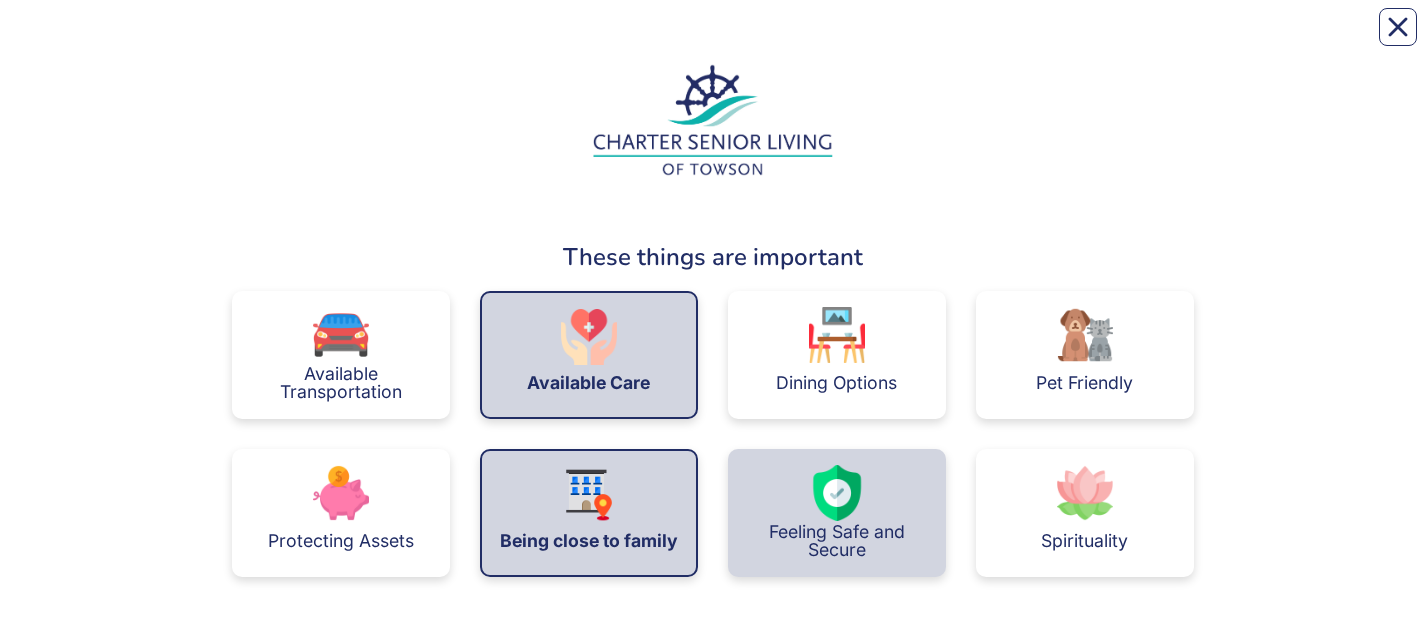 click at bounding box center (837, 493) 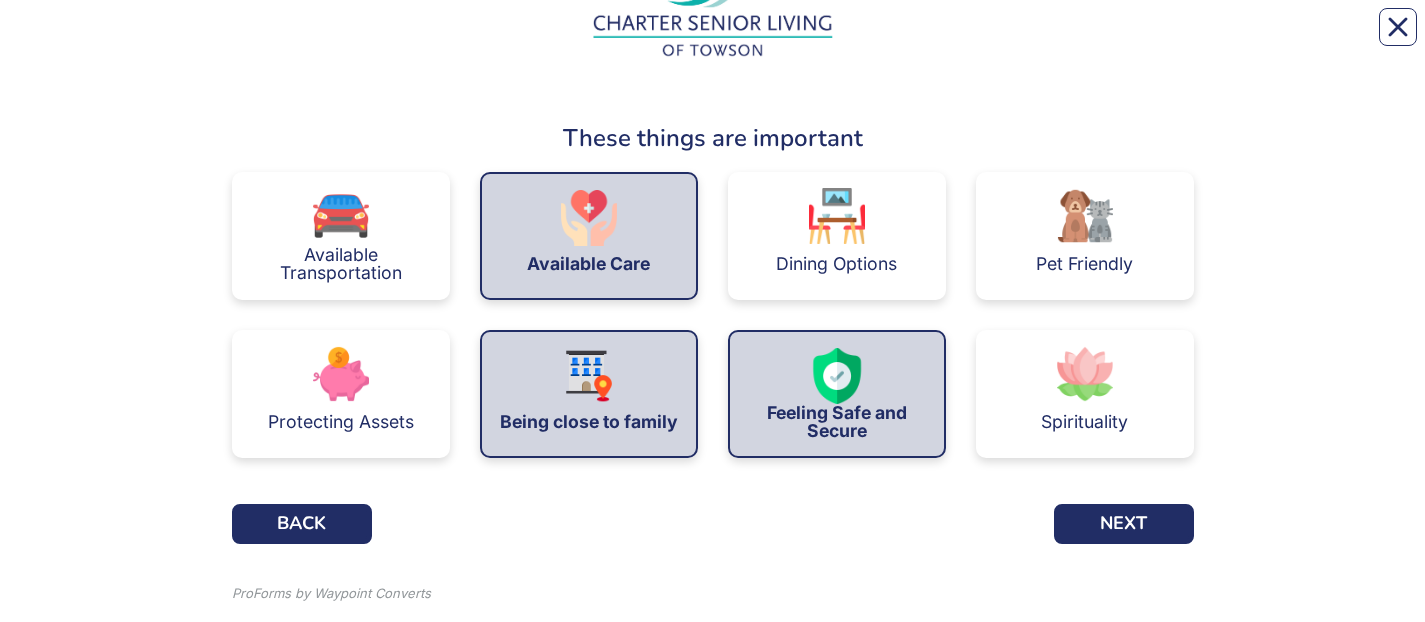 scroll, scrollTop: 164, scrollLeft: 0, axis: vertical 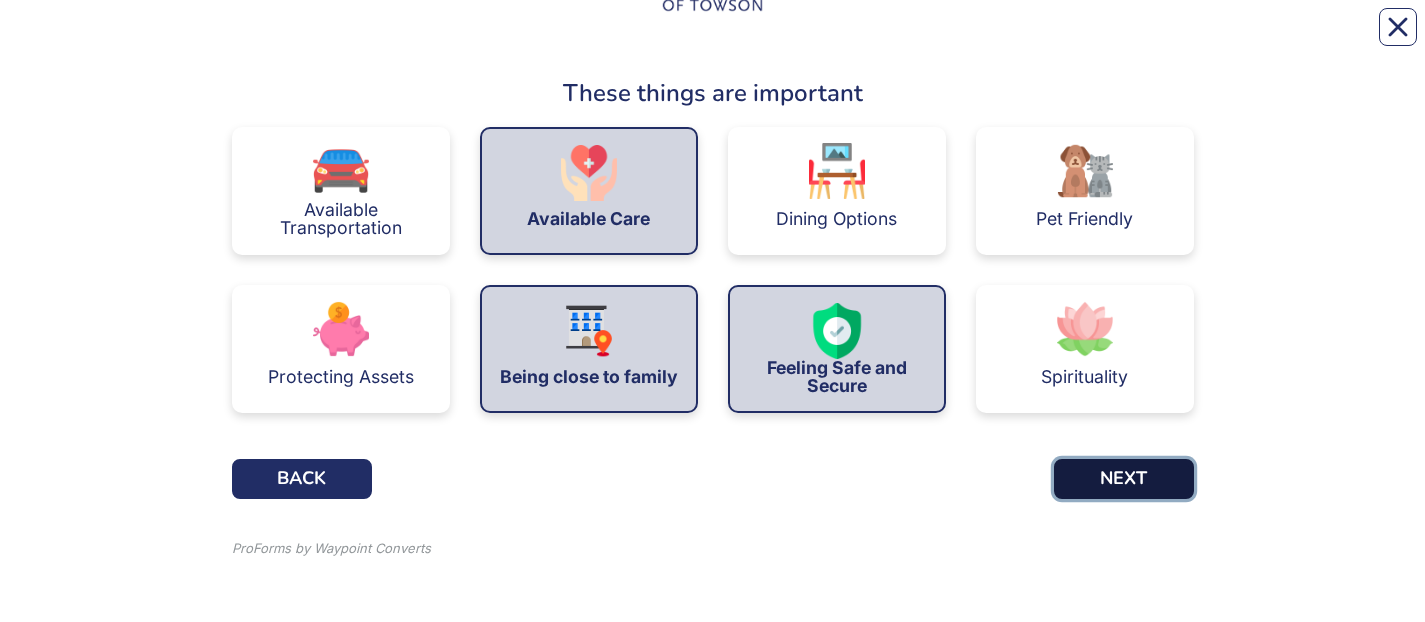 click on "NEXT" at bounding box center [1124, 479] 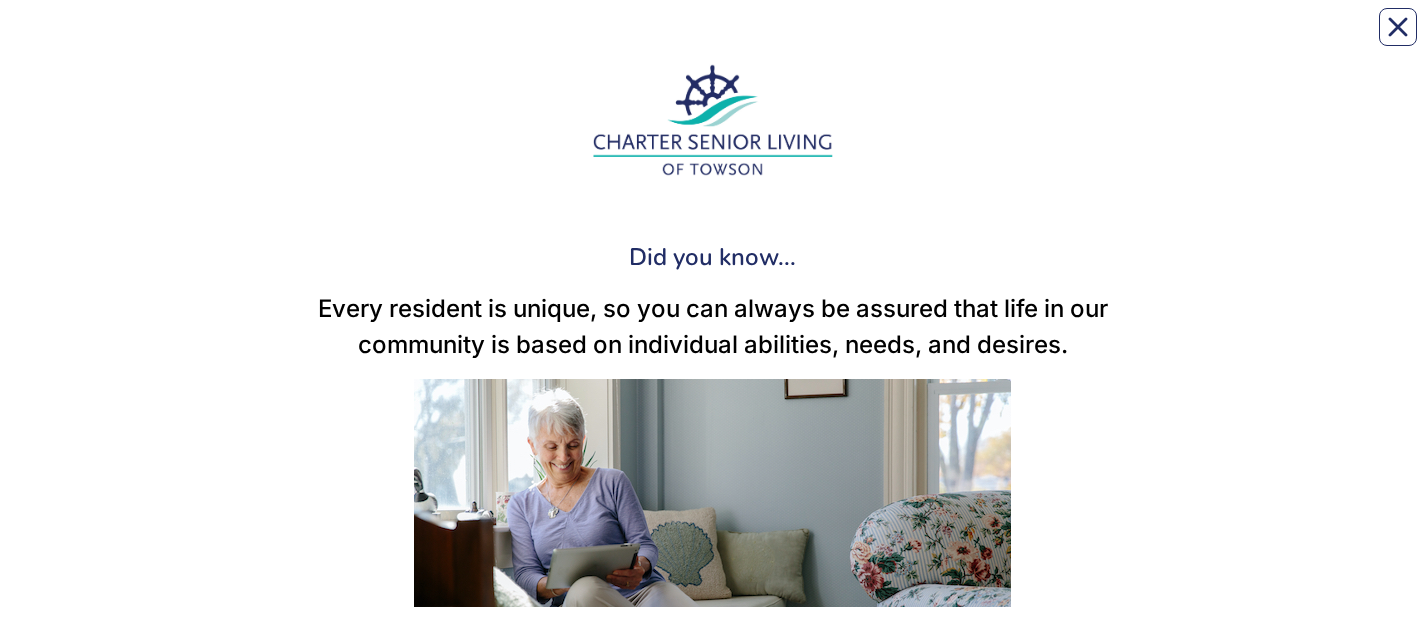 scroll, scrollTop: 183, scrollLeft: 0, axis: vertical 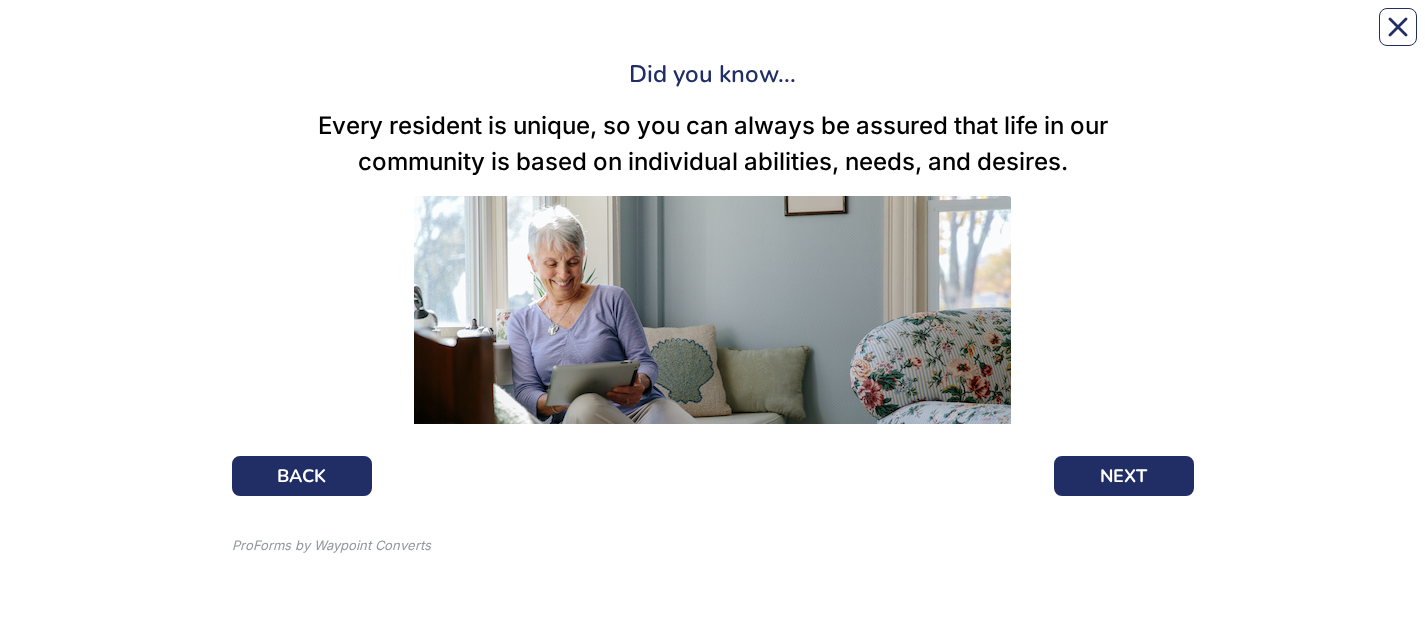 click on "Did you know... Every resident is unique, so you can always be assured that life in our community is based on individual abilities, needs, and desires.
BACK NEXT
ProForms by Waypoint Converts" at bounding box center (713, 219) 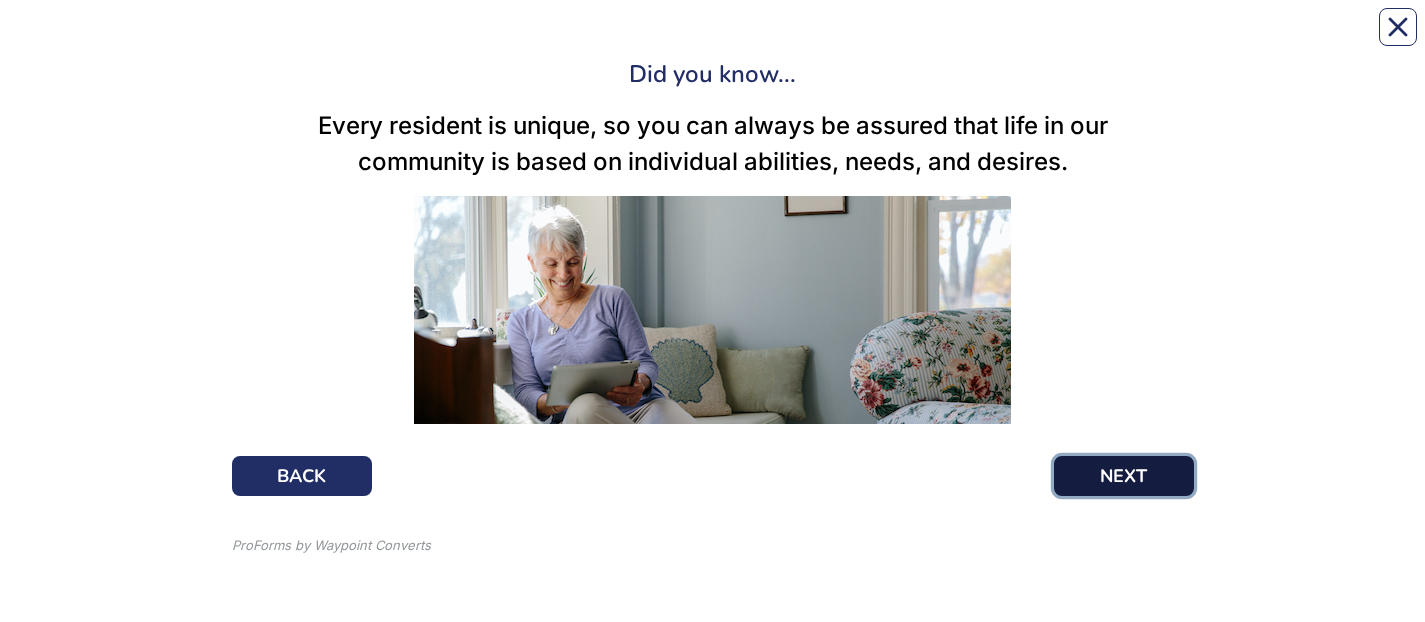 click on "NEXT" at bounding box center [1124, 476] 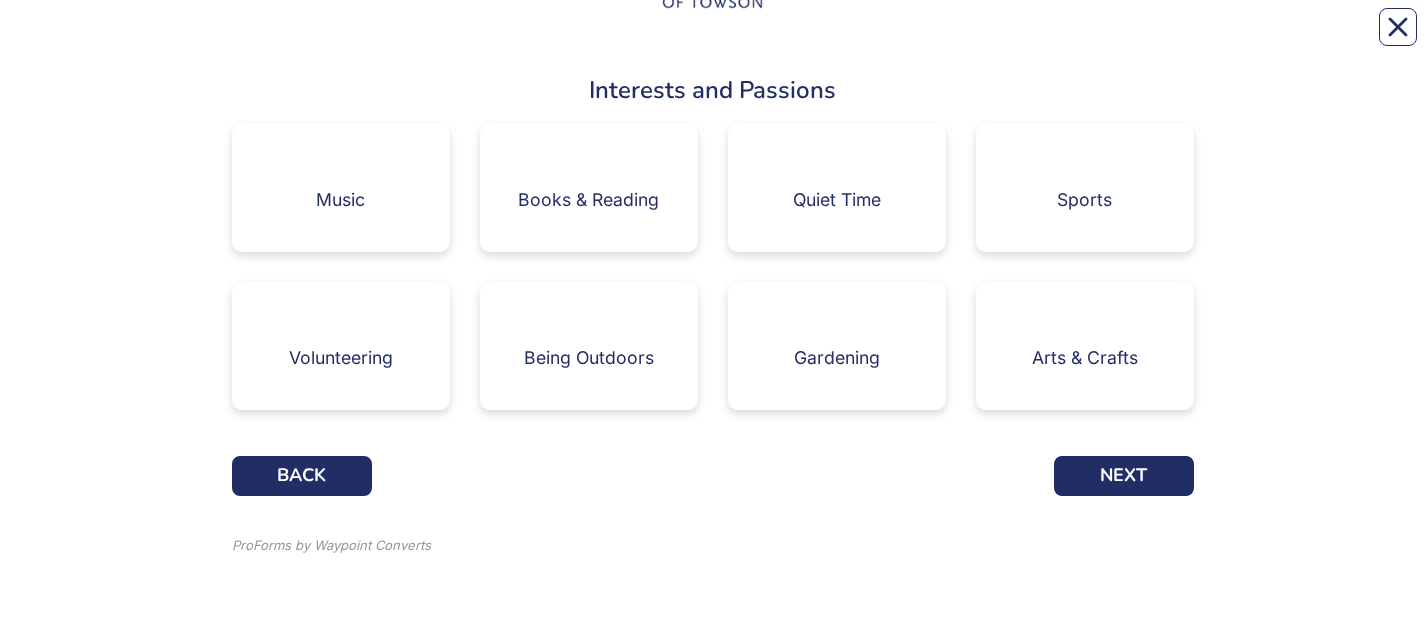 scroll, scrollTop: 0, scrollLeft: 0, axis: both 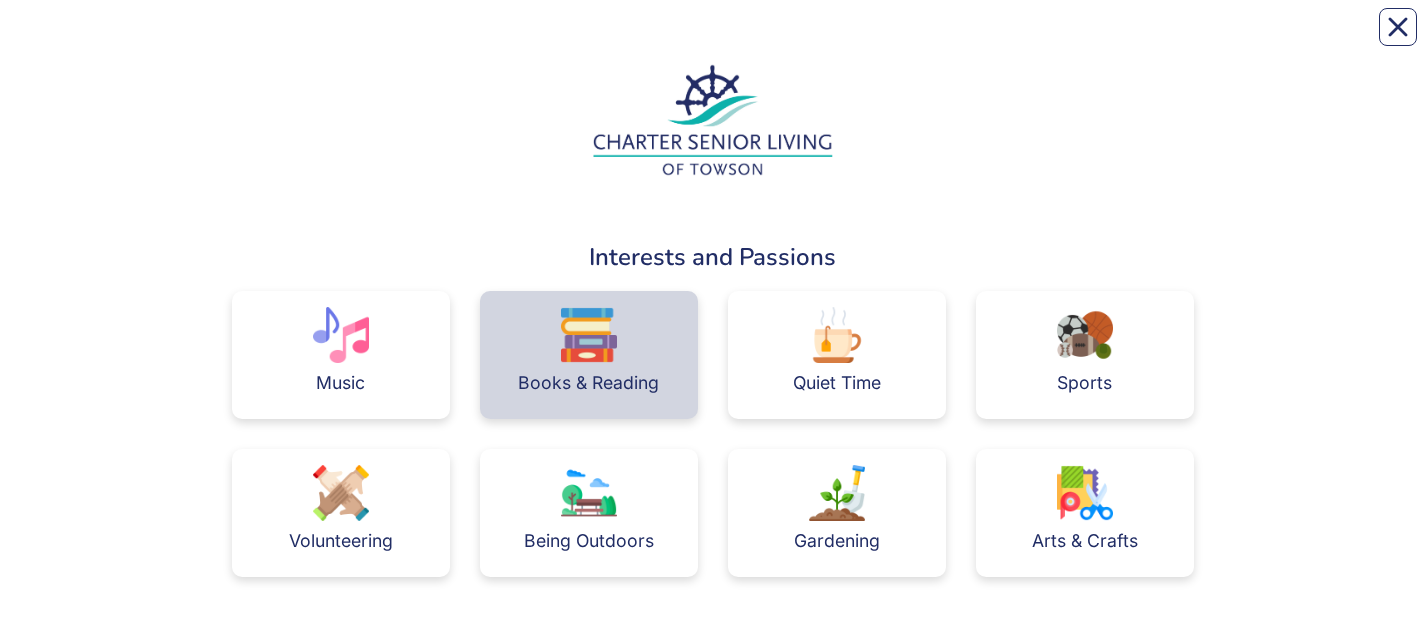 click on "Books & Reading" at bounding box center (588, 383) 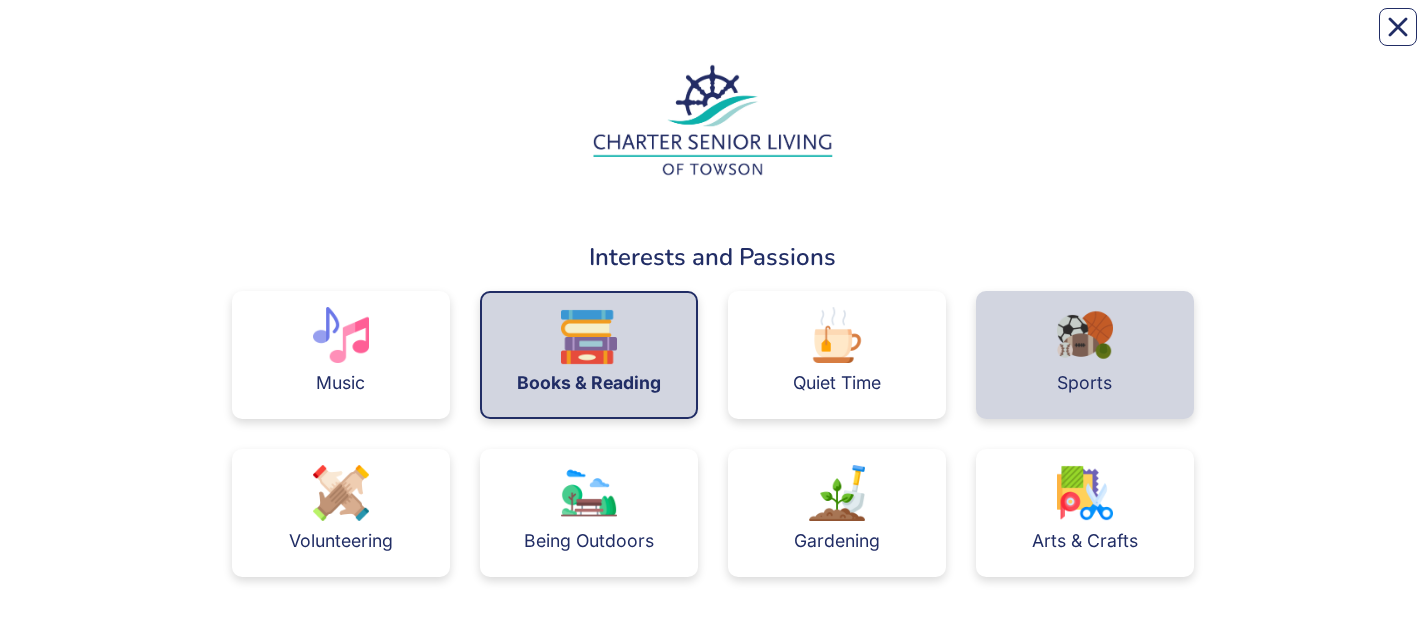click on "Sports" at bounding box center [1085, 355] 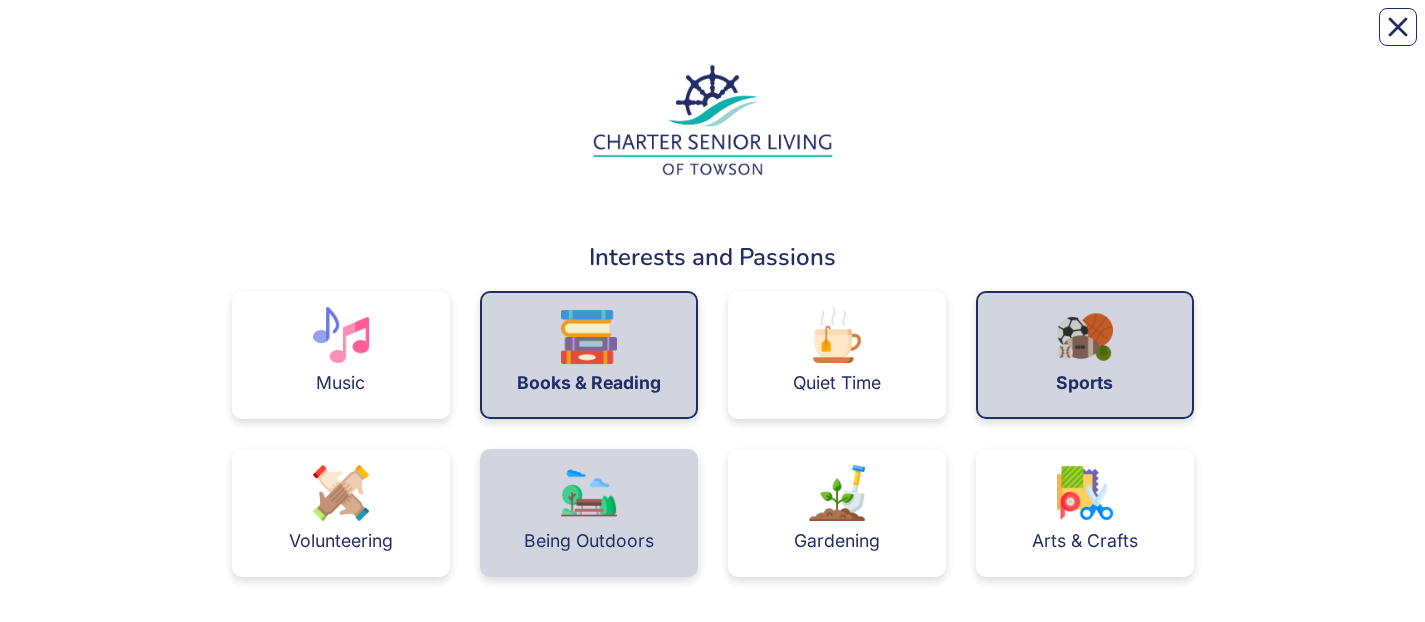 click at bounding box center (589, 493) 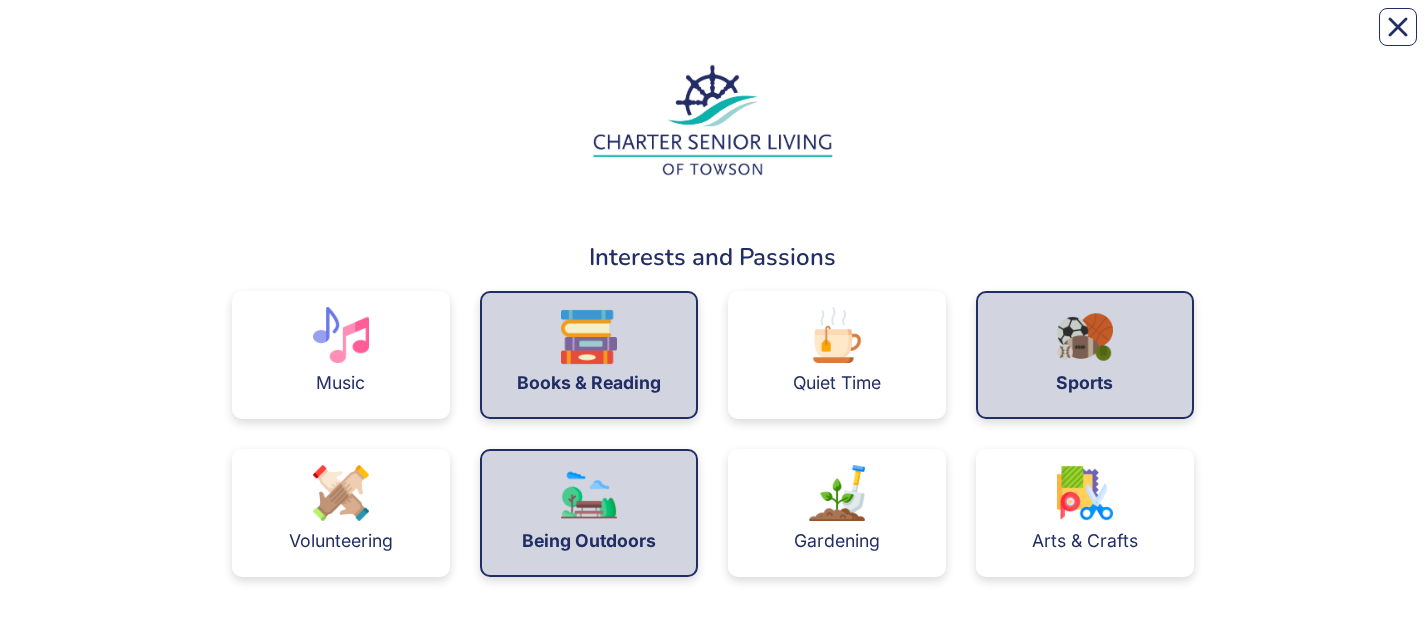 click at bounding box center (589, 495) 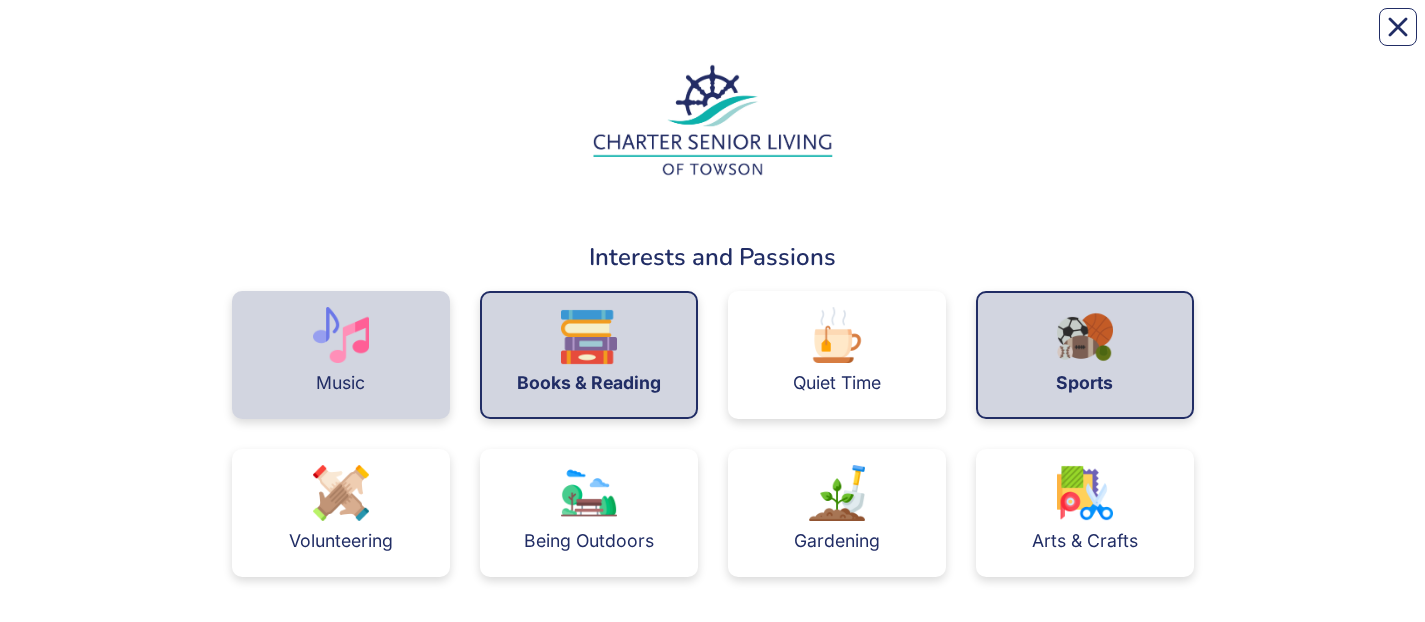click on "Music" at bounding box center [340, 383] 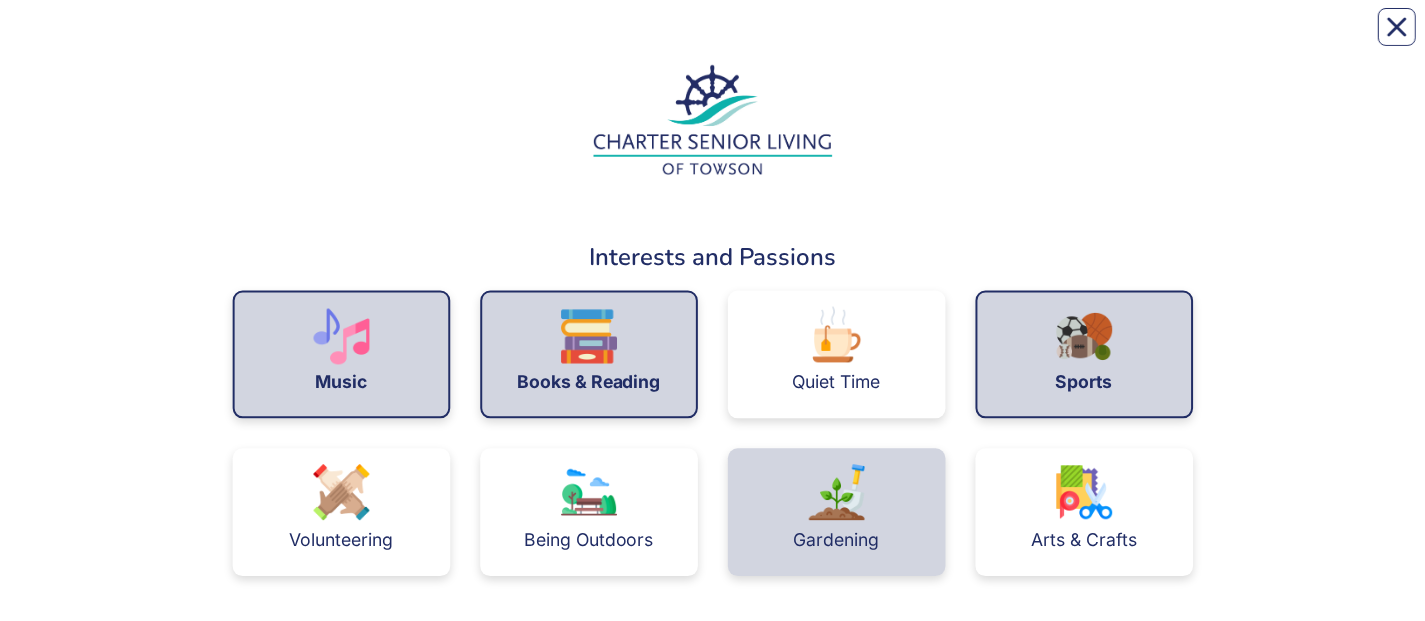 scroll, scrollTop: 167, scrollLeft: 0, axis: vertical 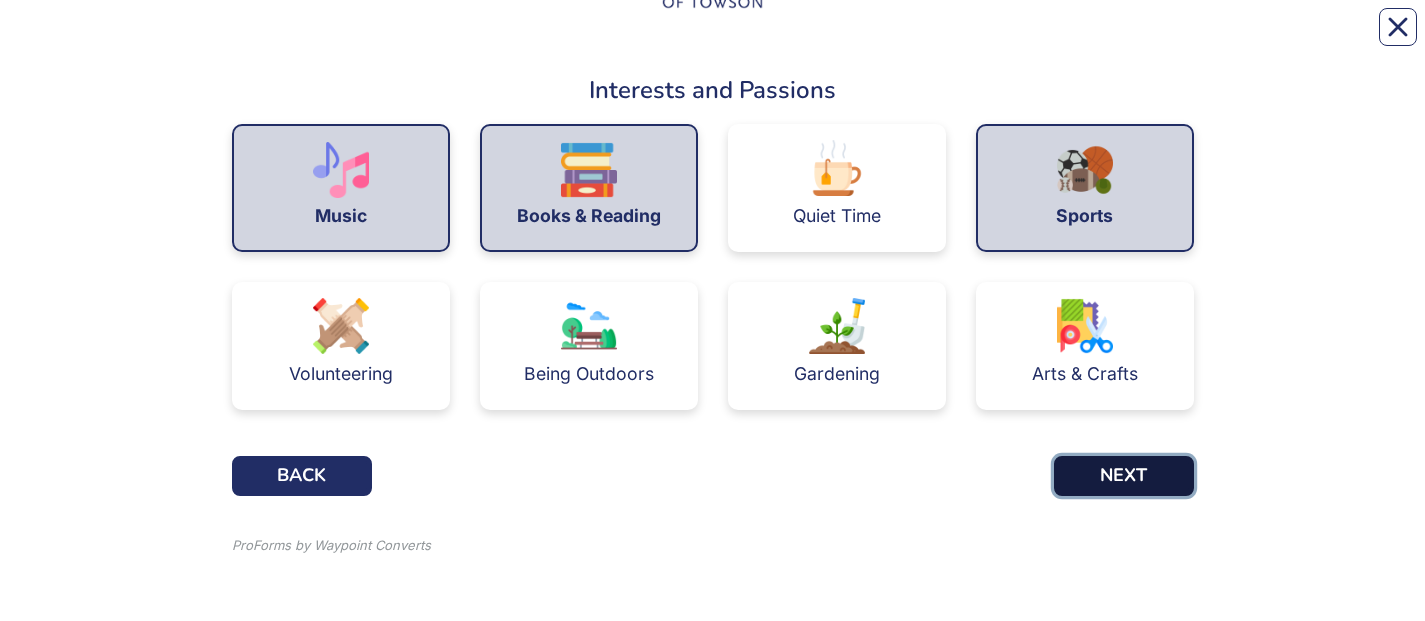 click on "NEXT" at bounding box center [1124, 476] 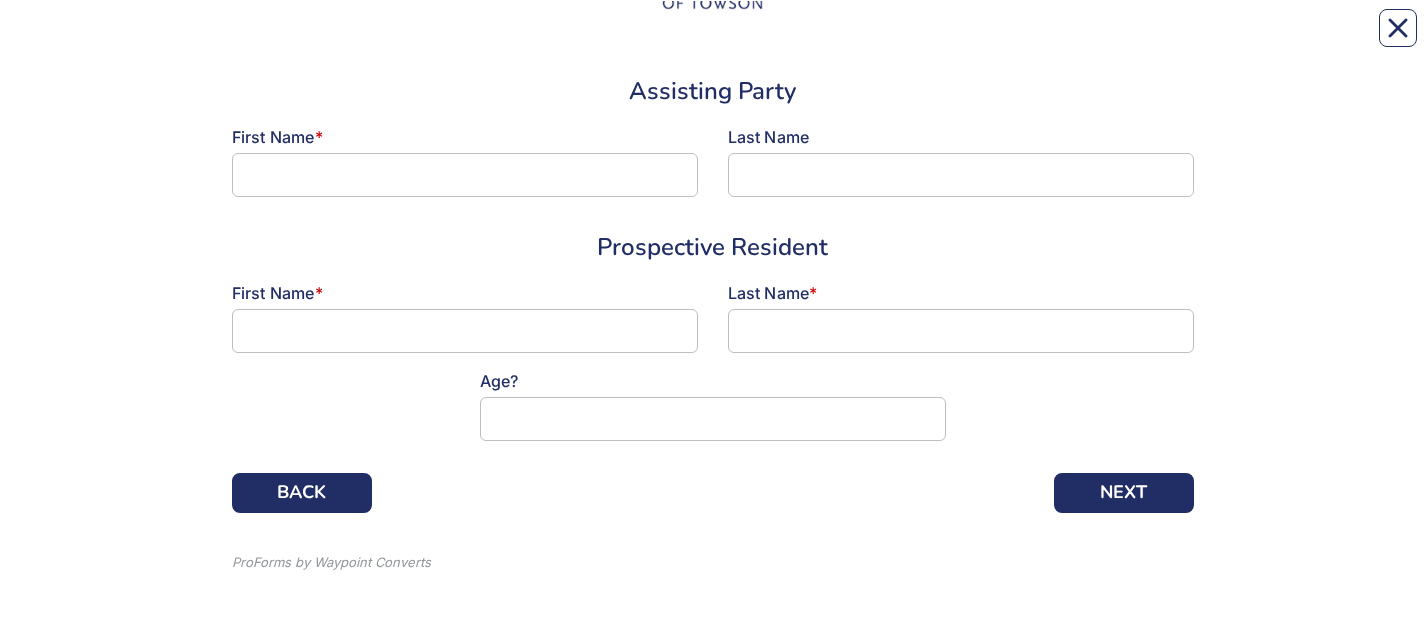 scroll, scrollTop: 0, scrollLeft: 0, axis: both 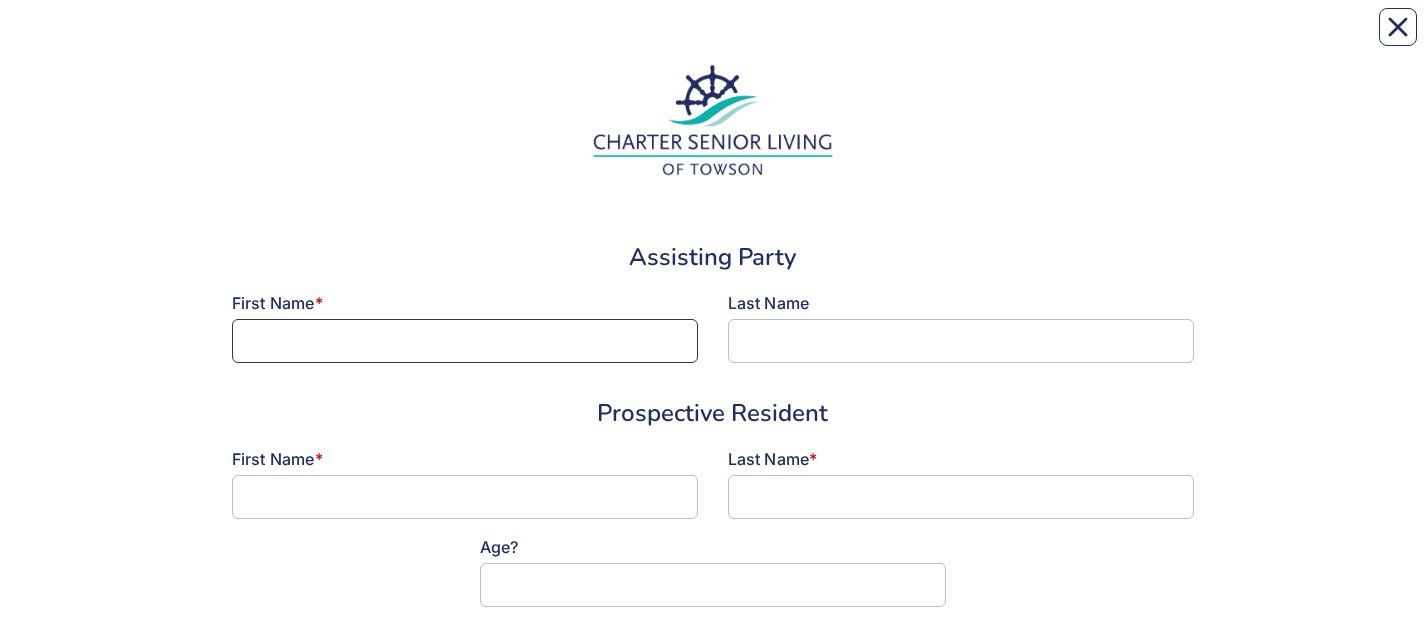 click at bounding box center [465, 341] 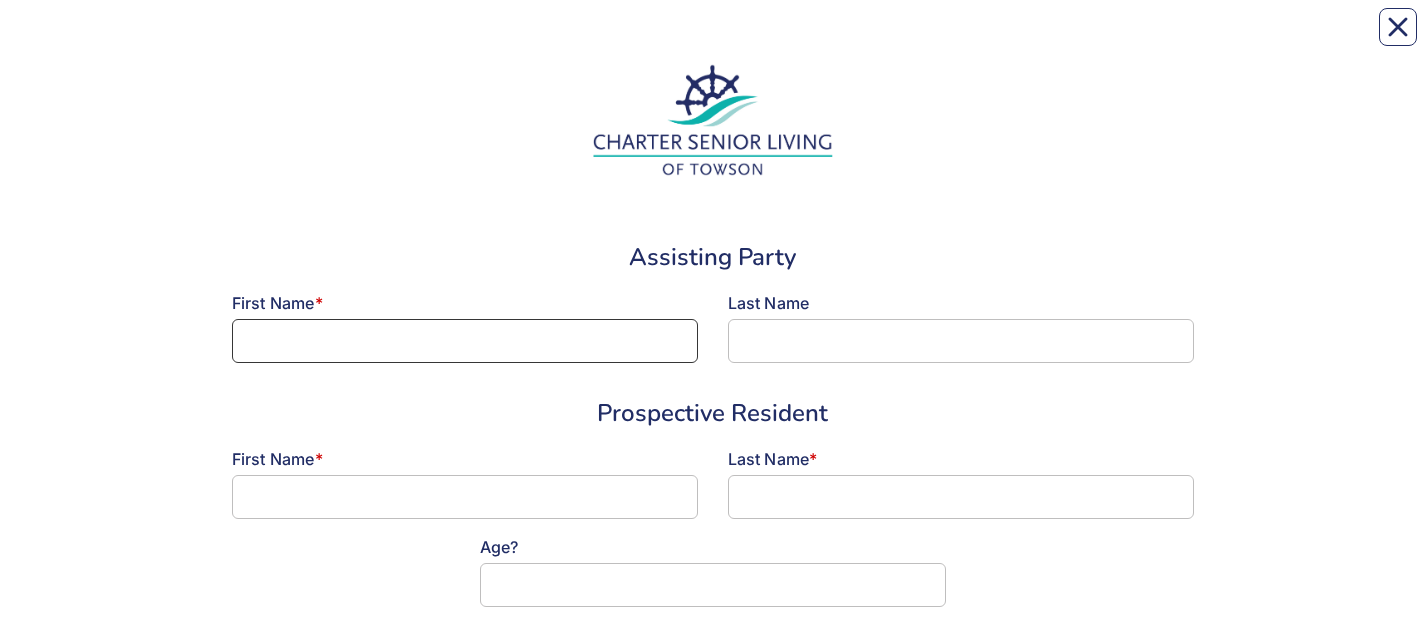 type on "[FIRST]" 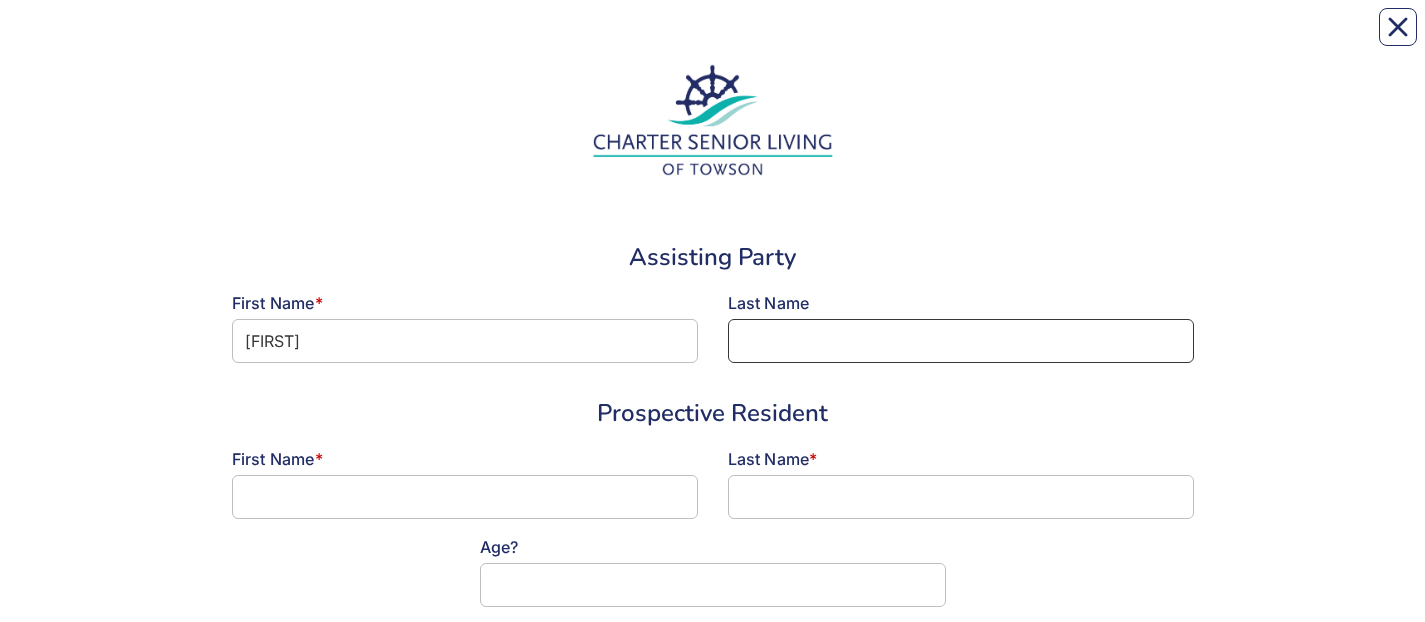 type on "[LAST]" 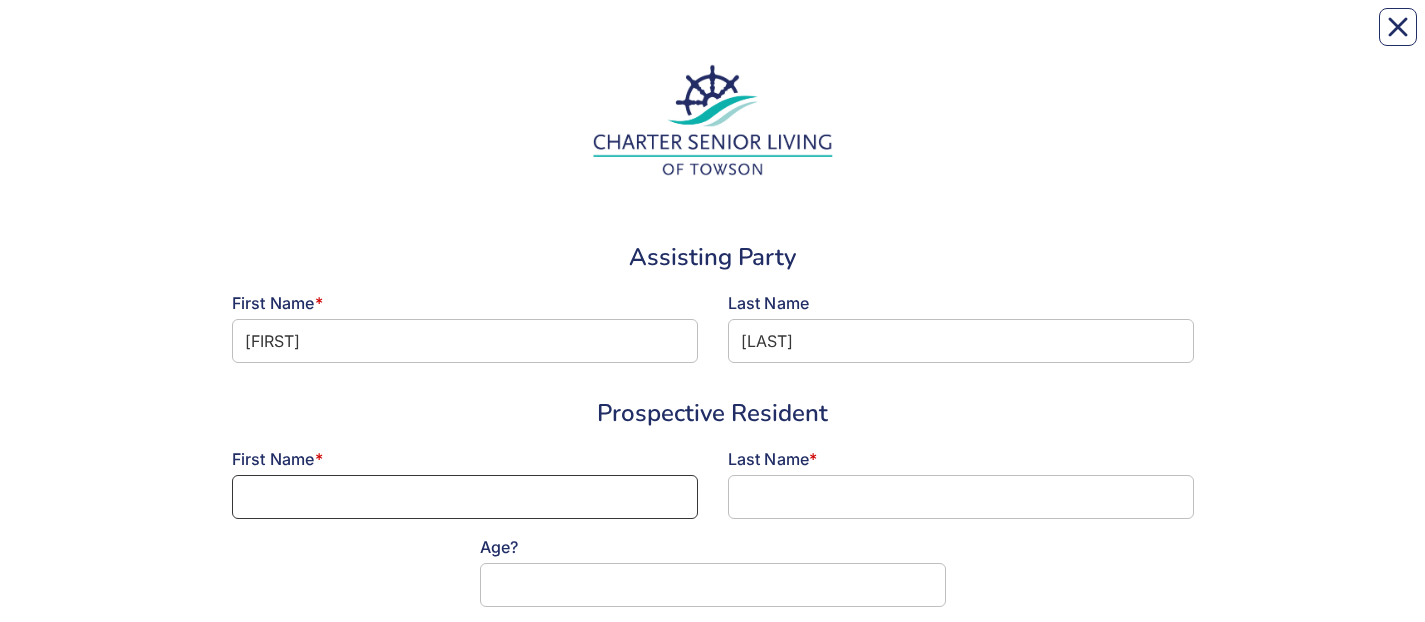 type on "[FIRST]" 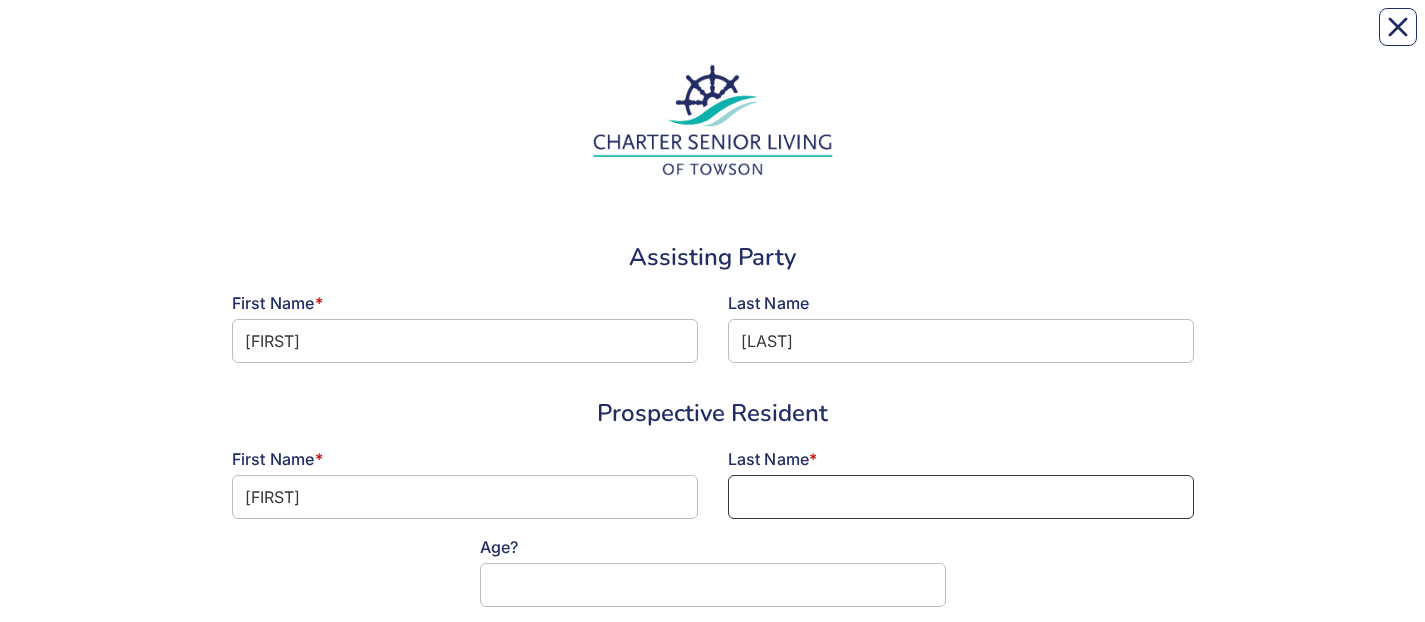 type on "[LAST]" 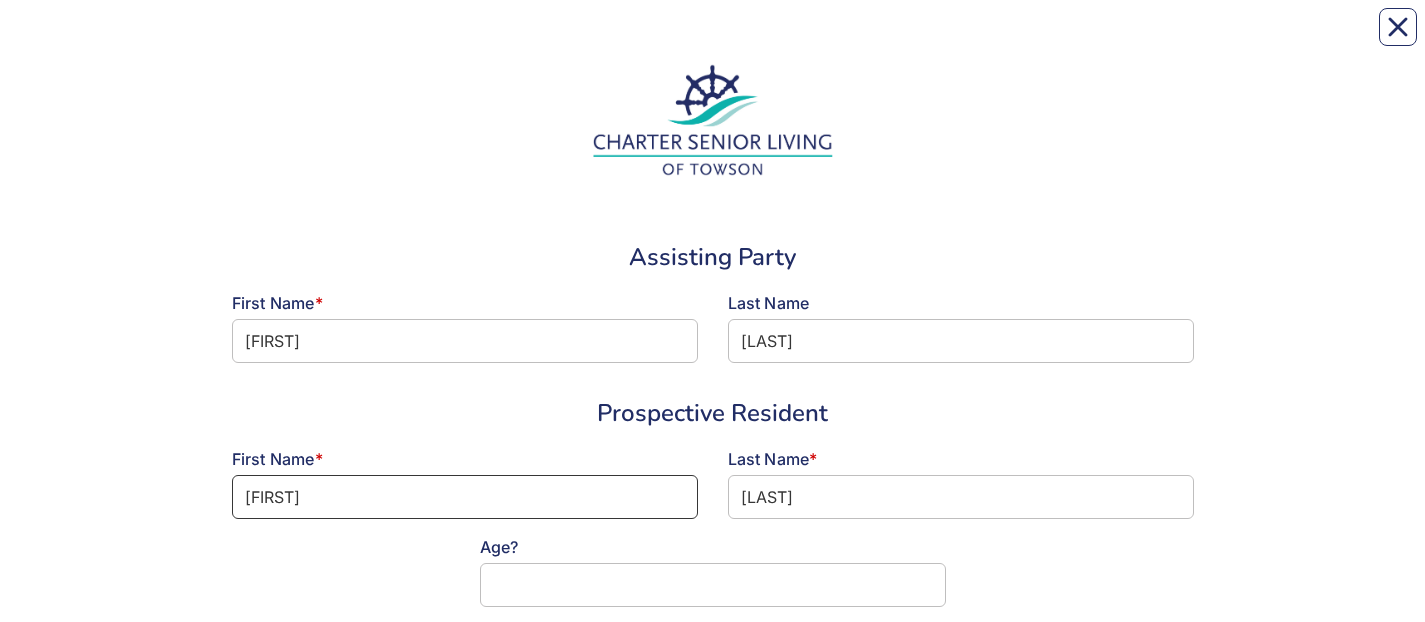 drag, startPoint x: 389, startPoint y: 498, endPoint x: 96, endPoint y: 480, distance: 293.55237 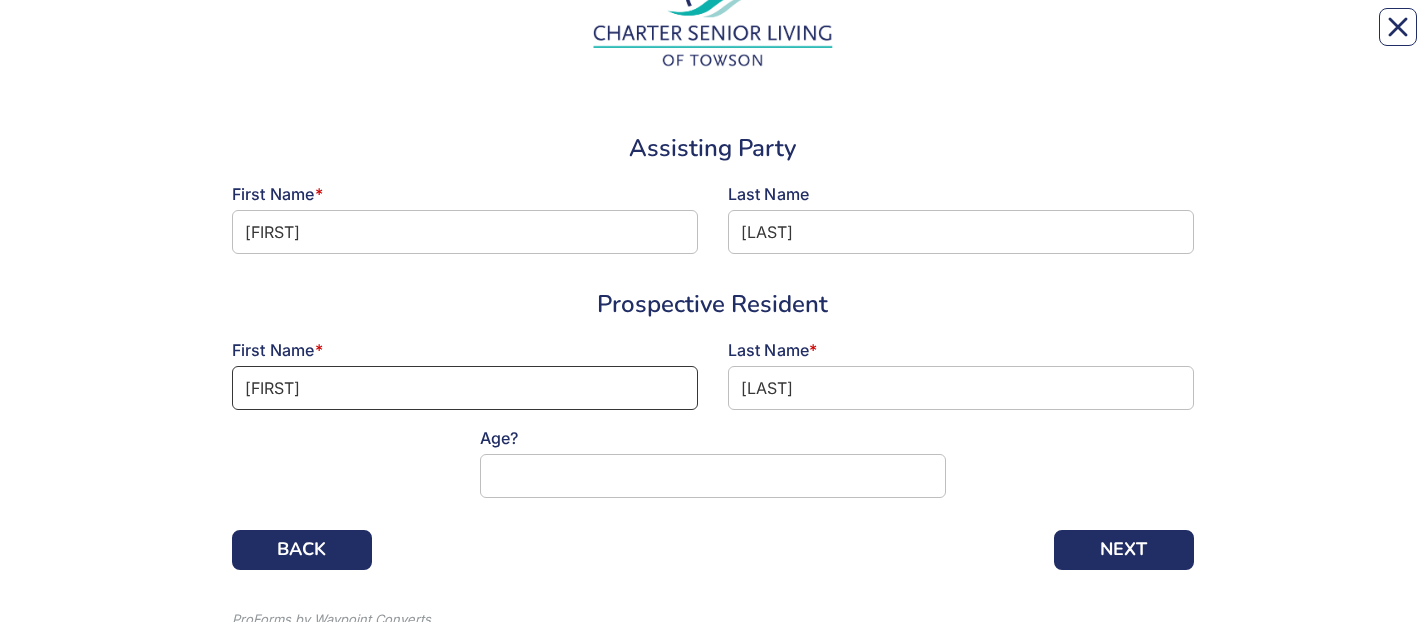 scroll, scrollTop: 116, scrollLeft: 0, axis: vertical 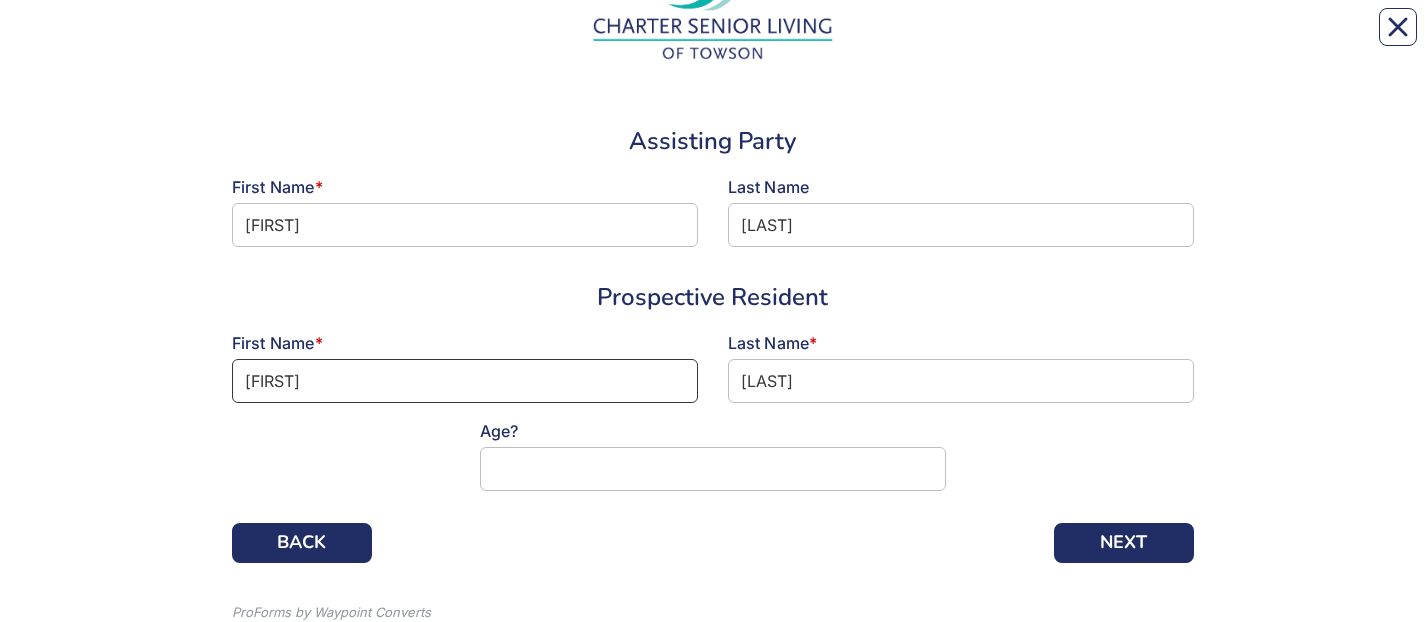 type on "[FIRST]" 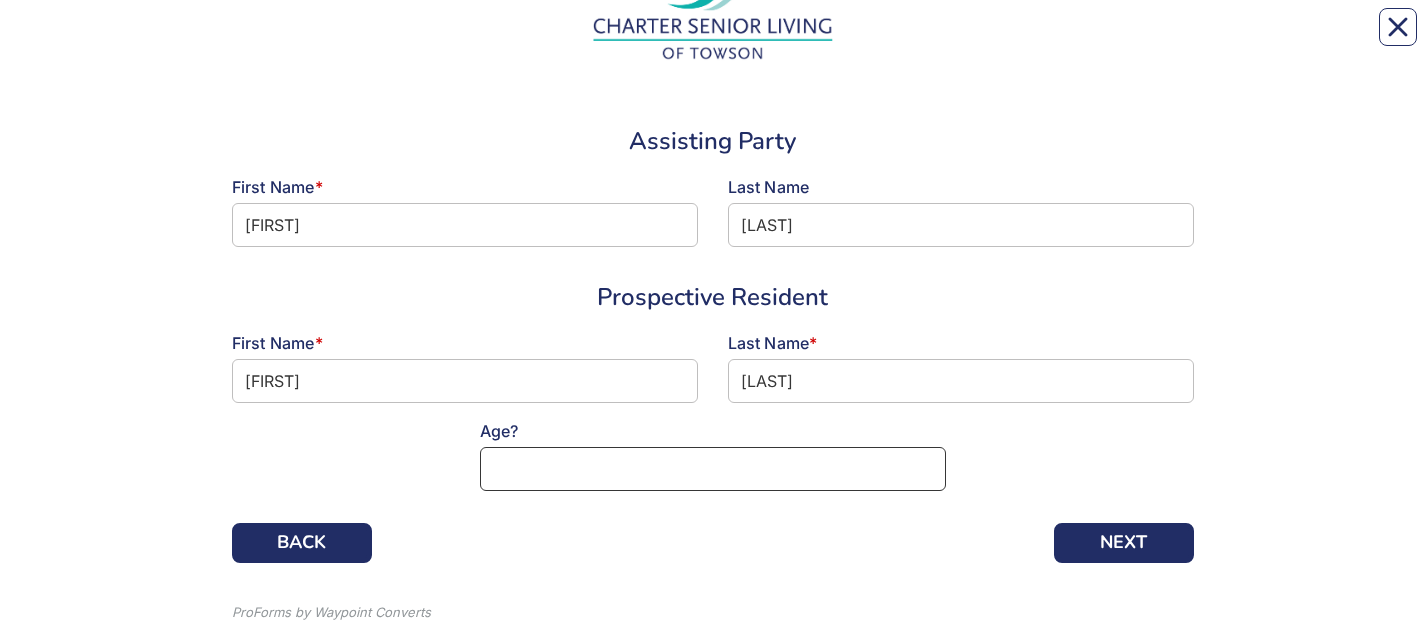 click at bounding box center (713, 469) 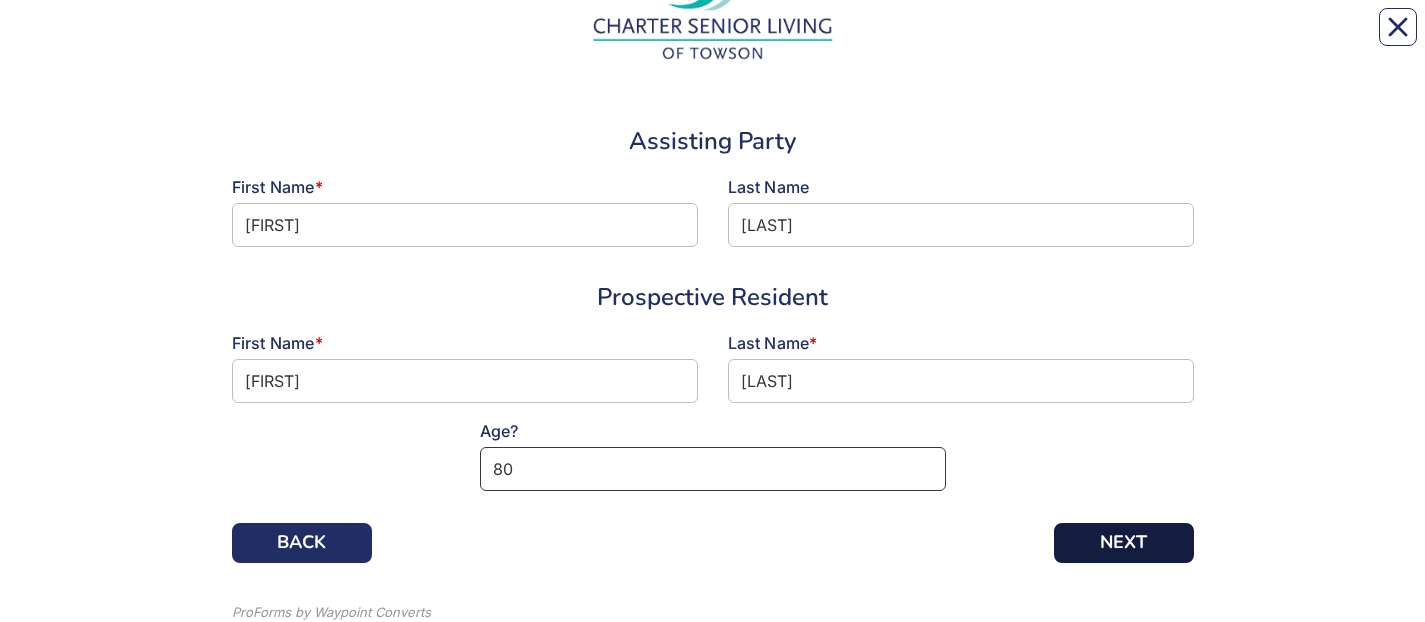 type on "80" 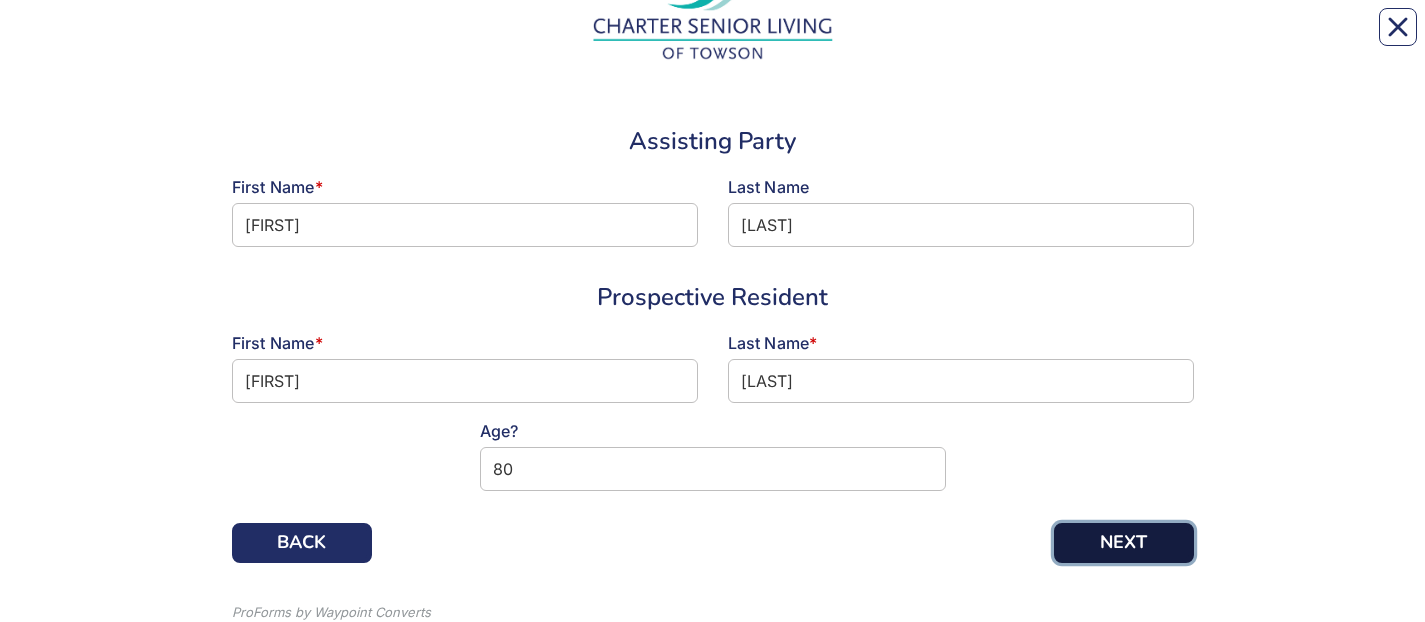 click on "NEXT" at bounding box center (1124, 543) 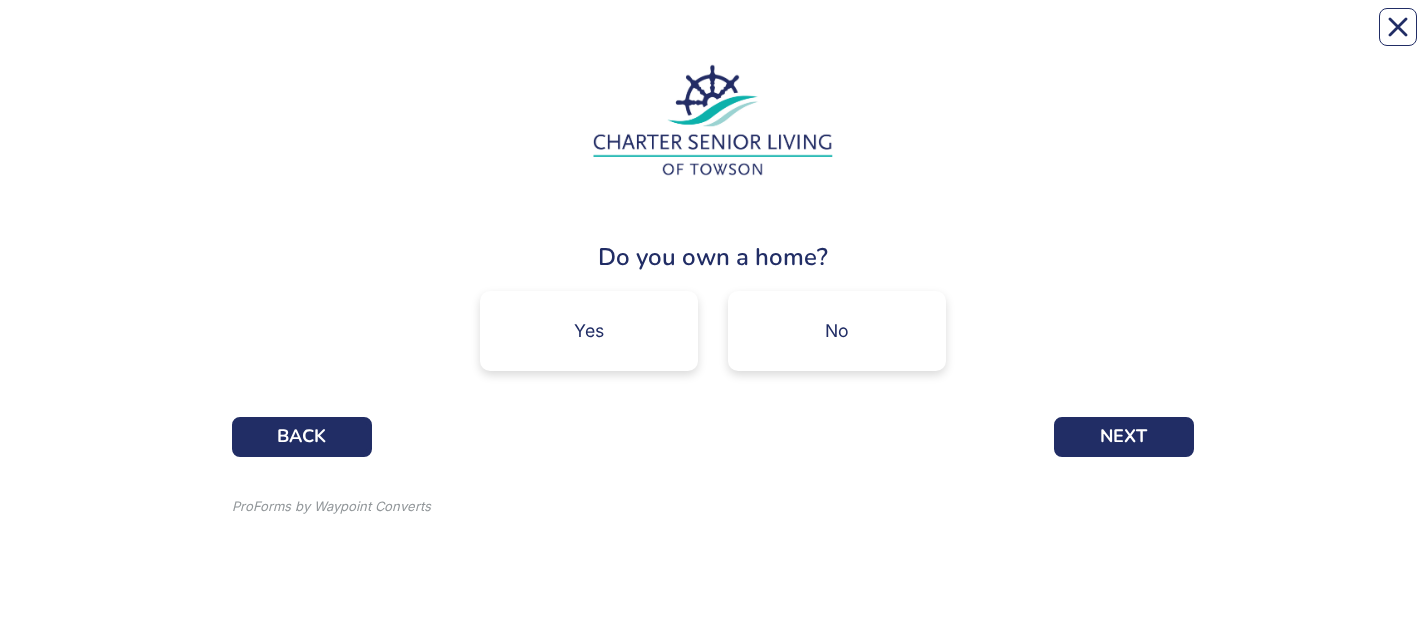 scroll, scrollTop: 0, scrollLeft: 0, axis: both 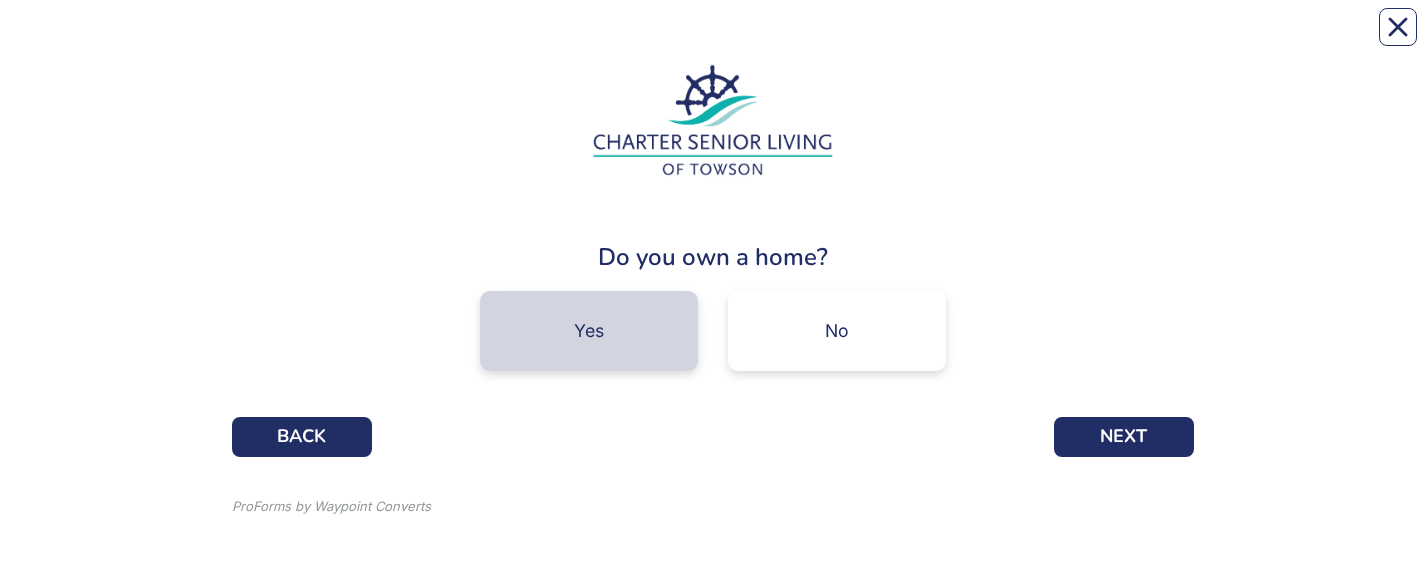 click on "Yes" at bounding box center [589, 331] 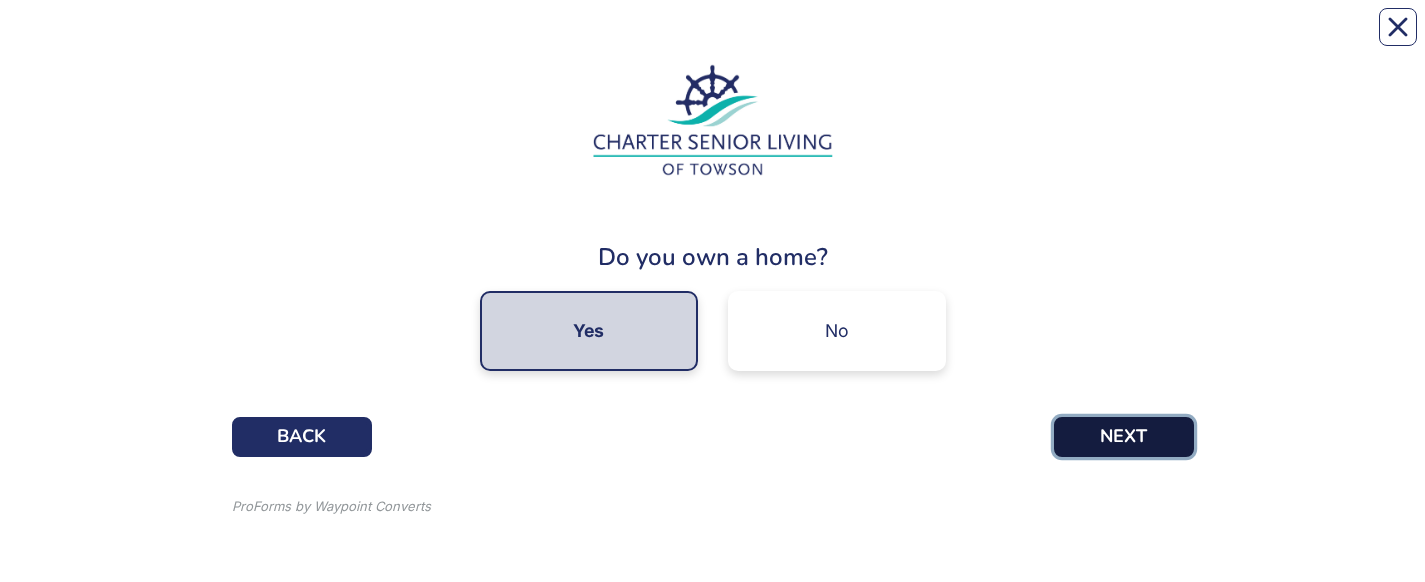 click on "NEXT" at bounding box center (1124, 437) 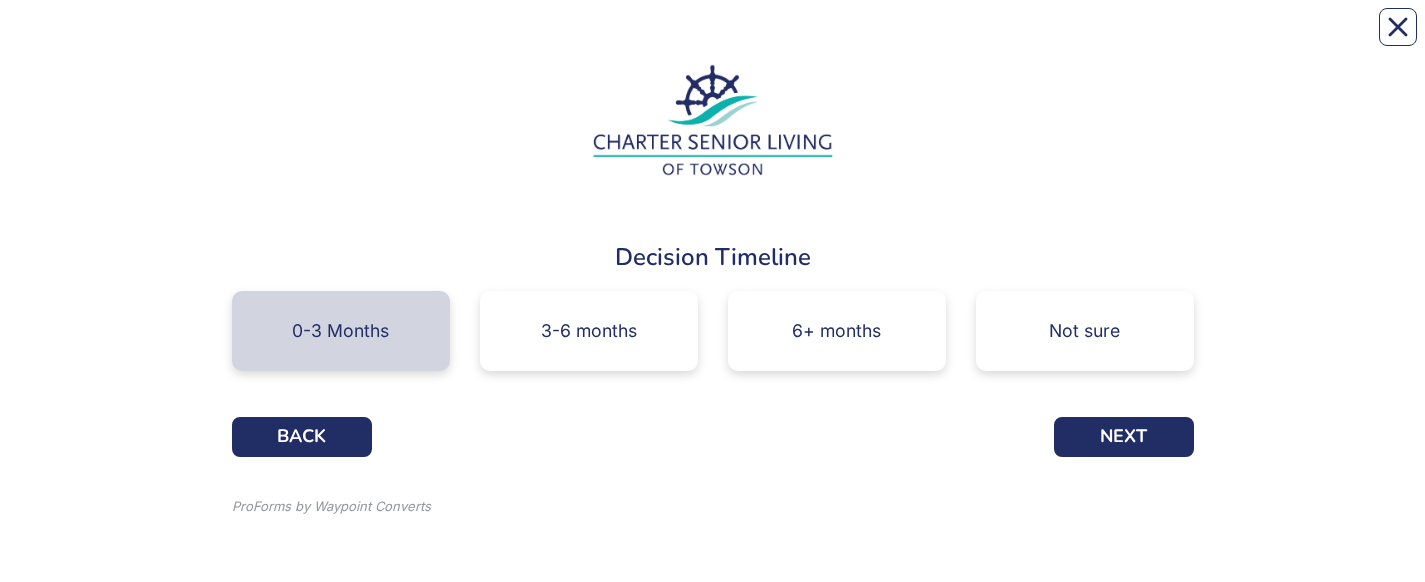click on "0-3 Months" at bounding box center [341, 331] 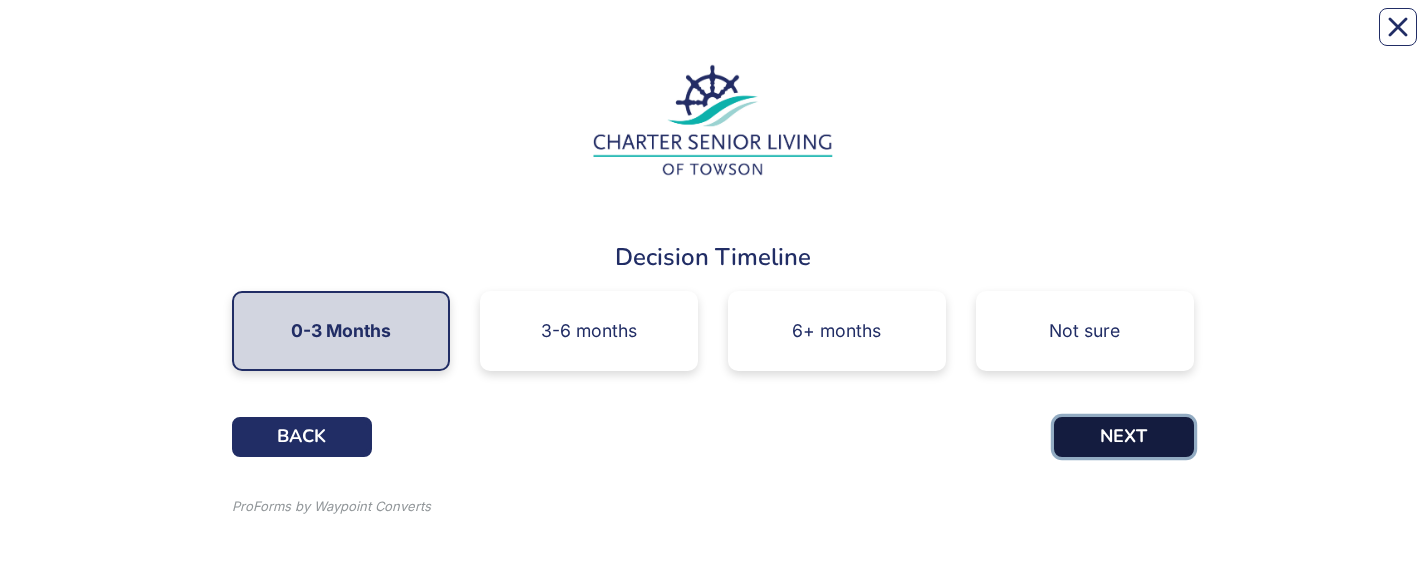click on "NEXT" at bounding box center (1124, 437) 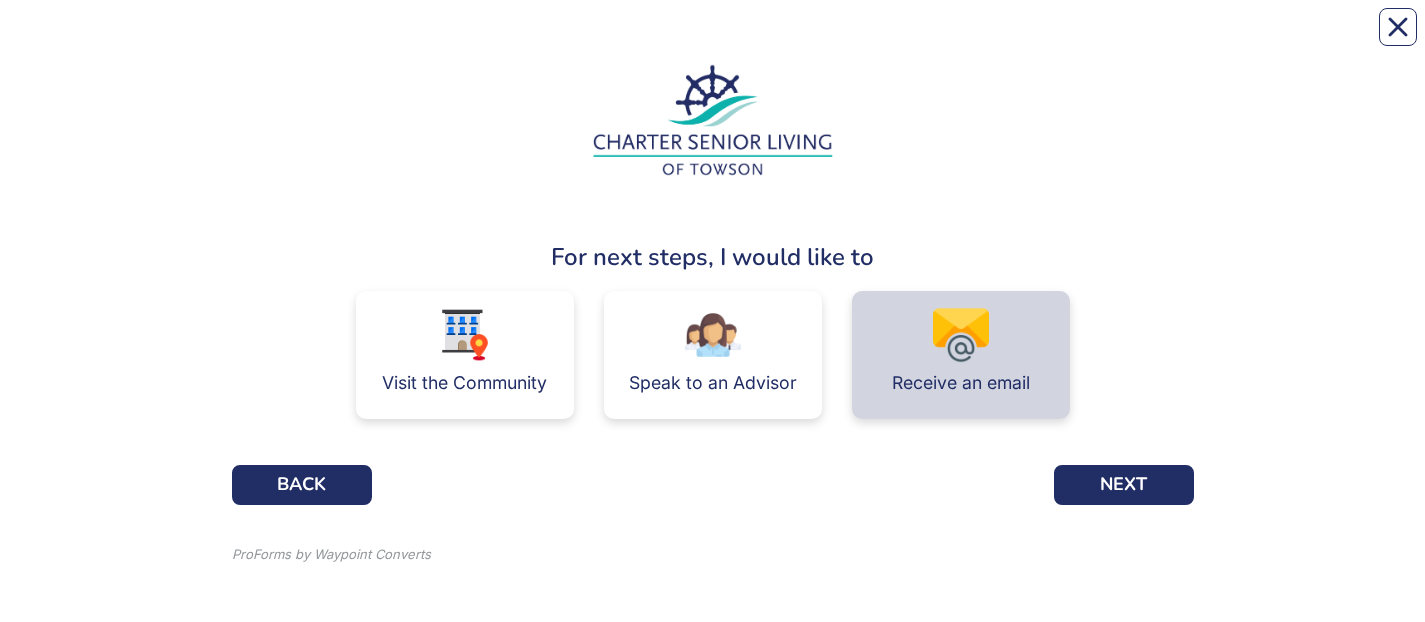 click on "Receive an email" at bounding box center [961, 355] 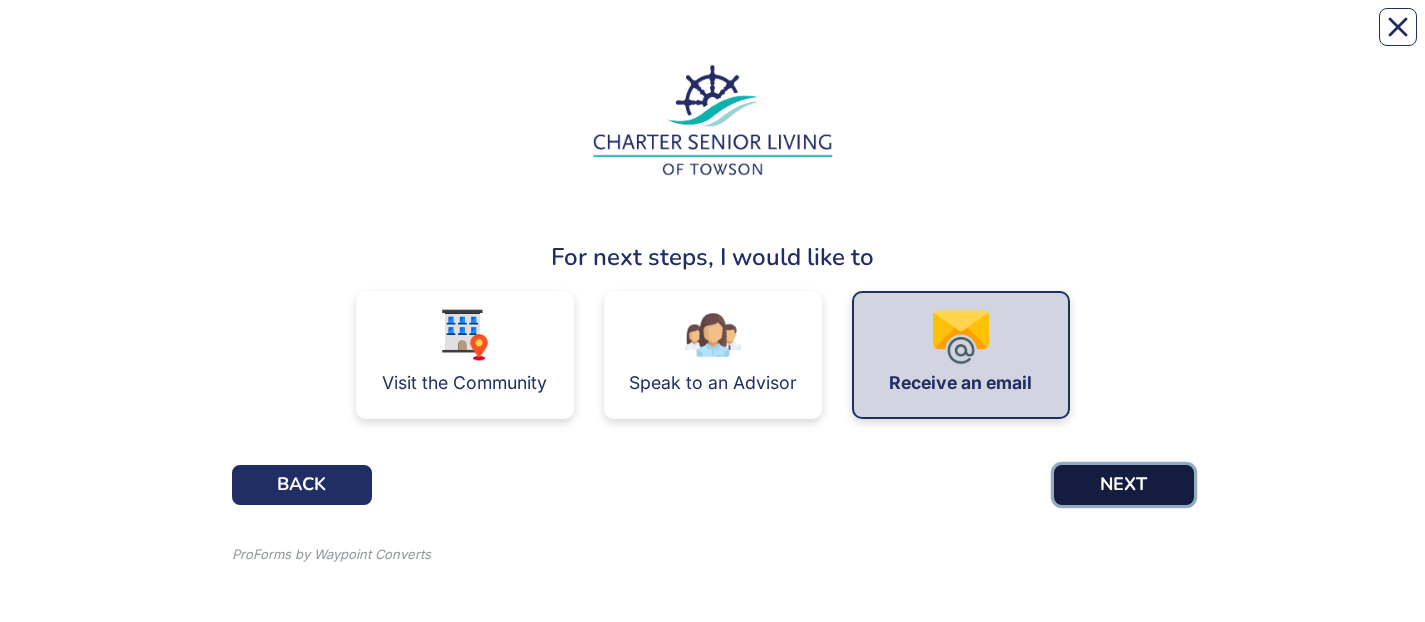 click on "NEXT" at bounding box center (1124, 485) 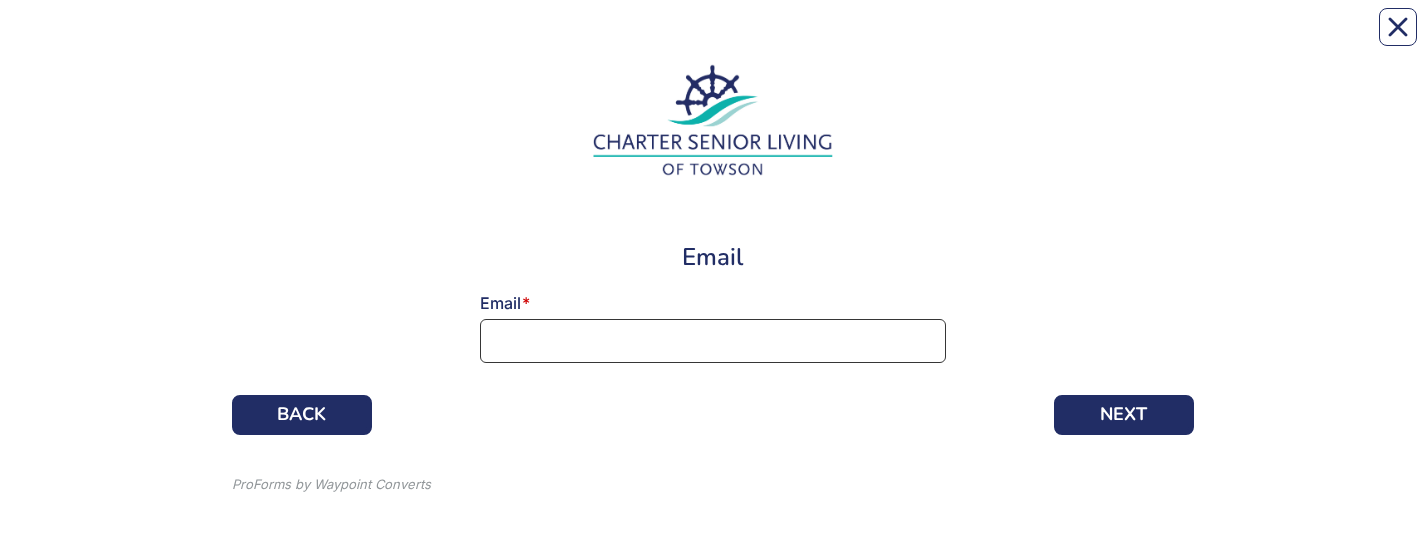 click at bounding box center (713, 341) 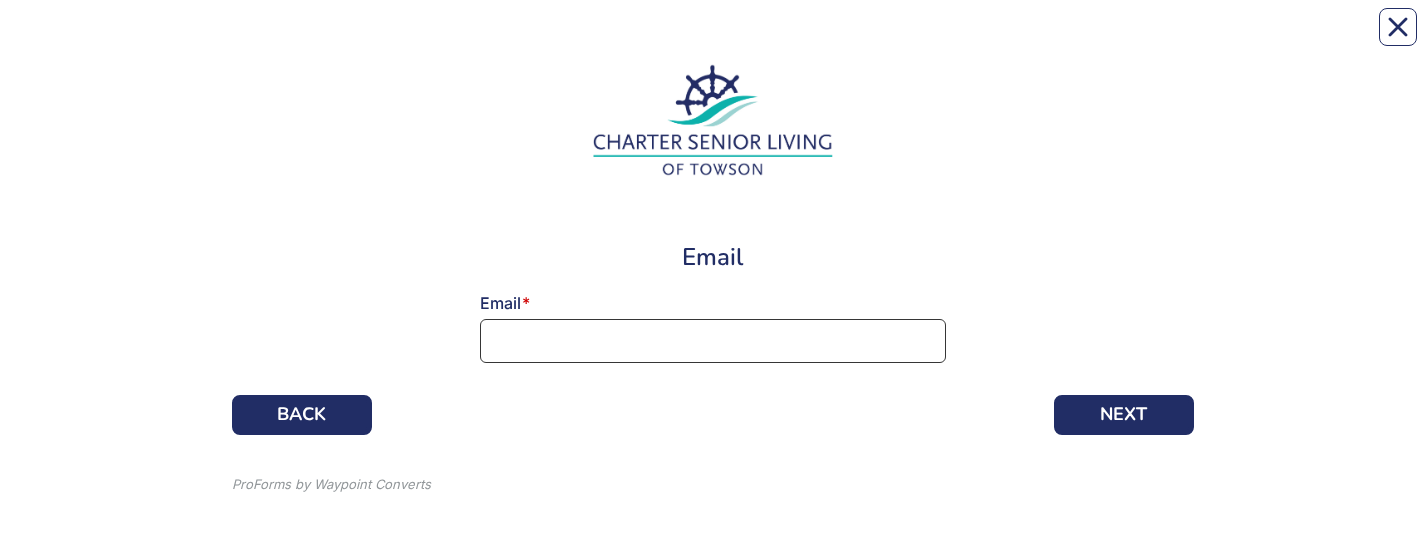 type on "support@[example.com]" 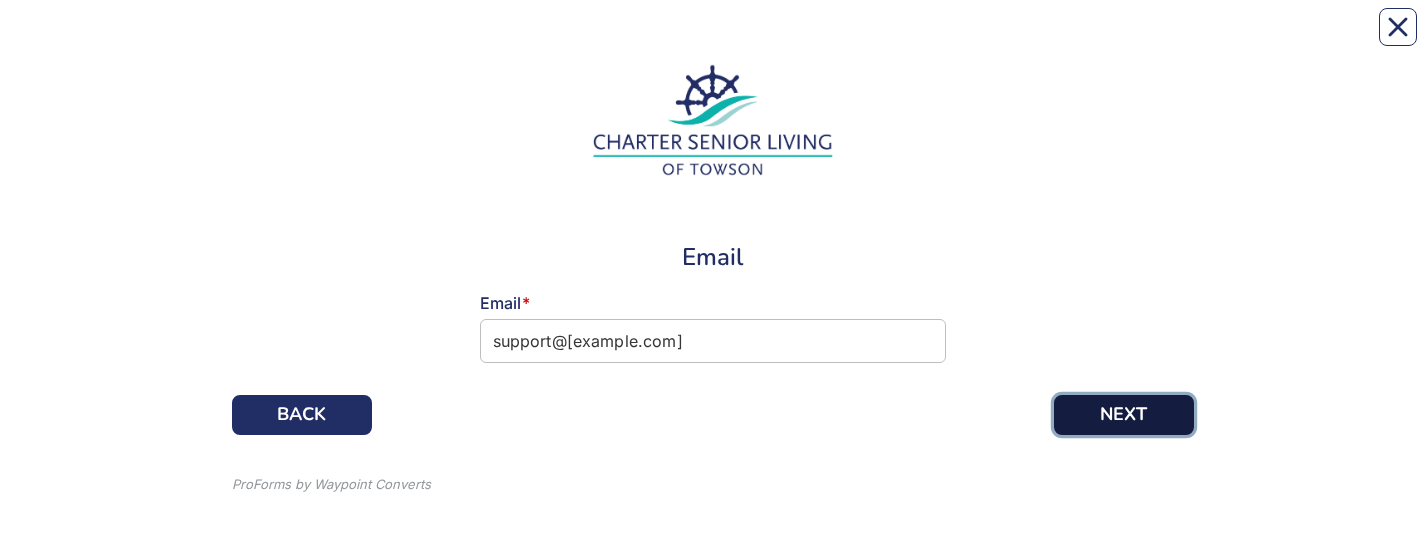 click on "NEXT" at bounding box center [1124, 415] 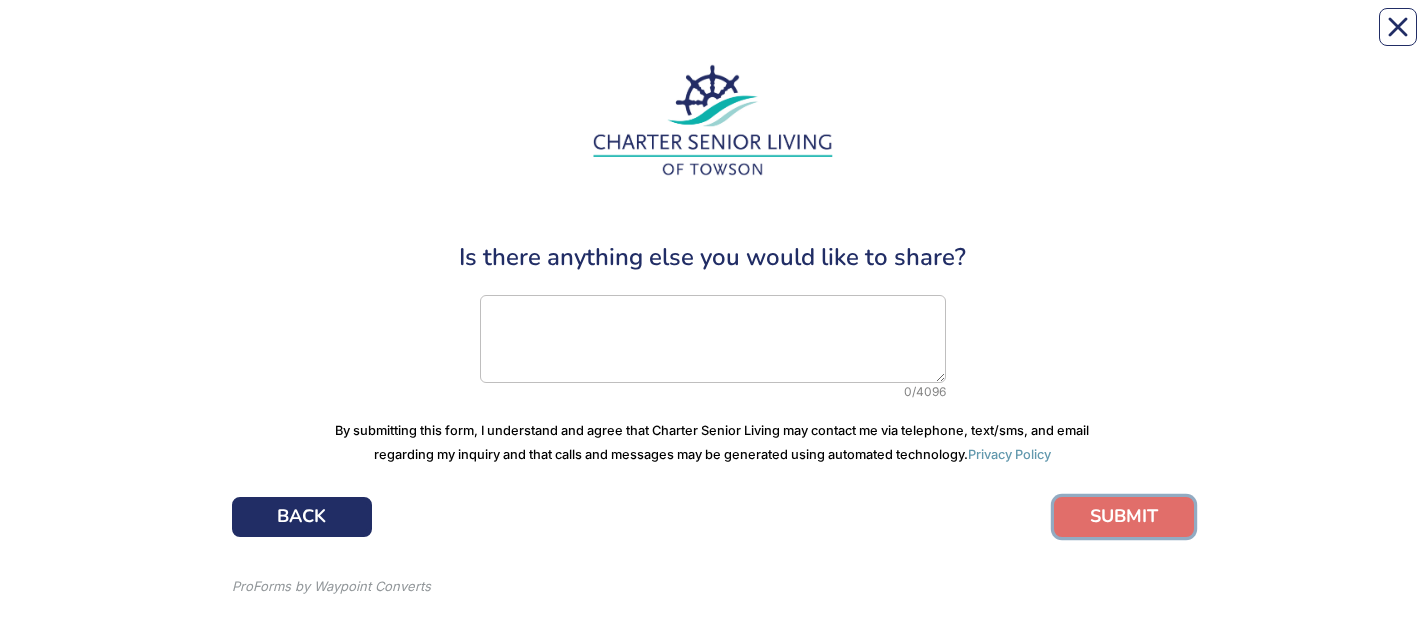 click on "SUBMIT" at bounding box center [1124, 517] 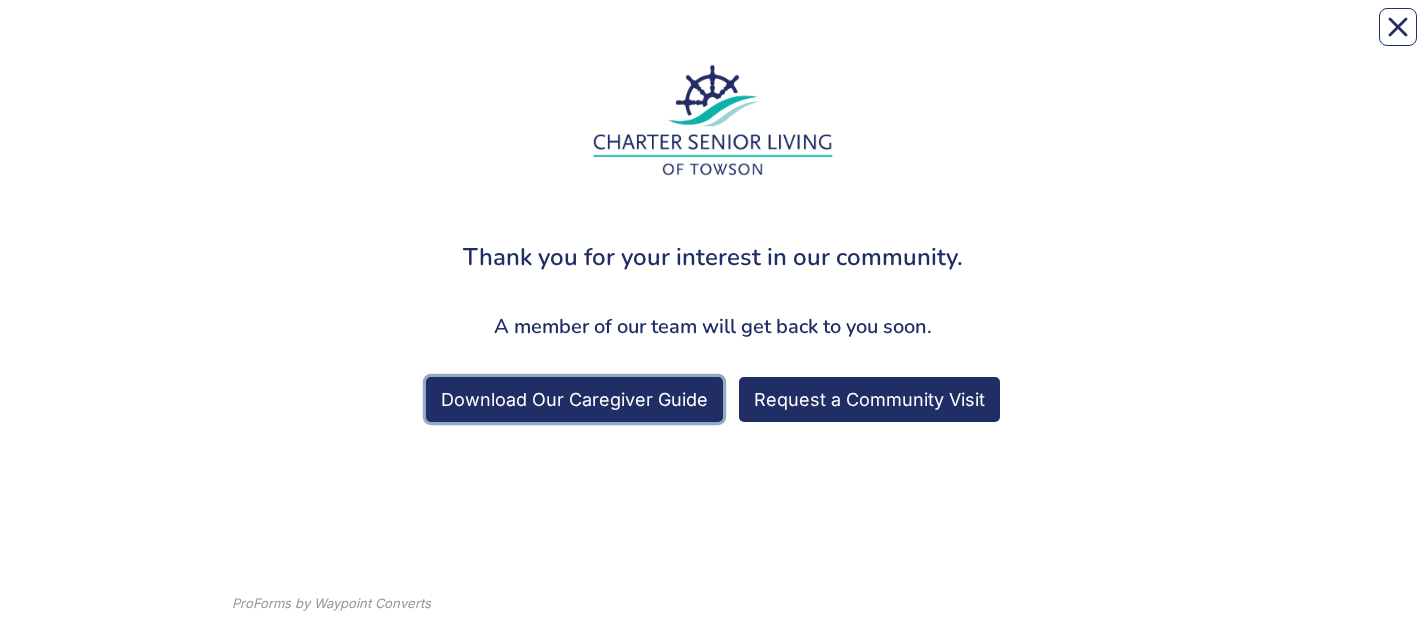 click on "Download
Our Caregiver Guide" at bounding box center [574, 399] 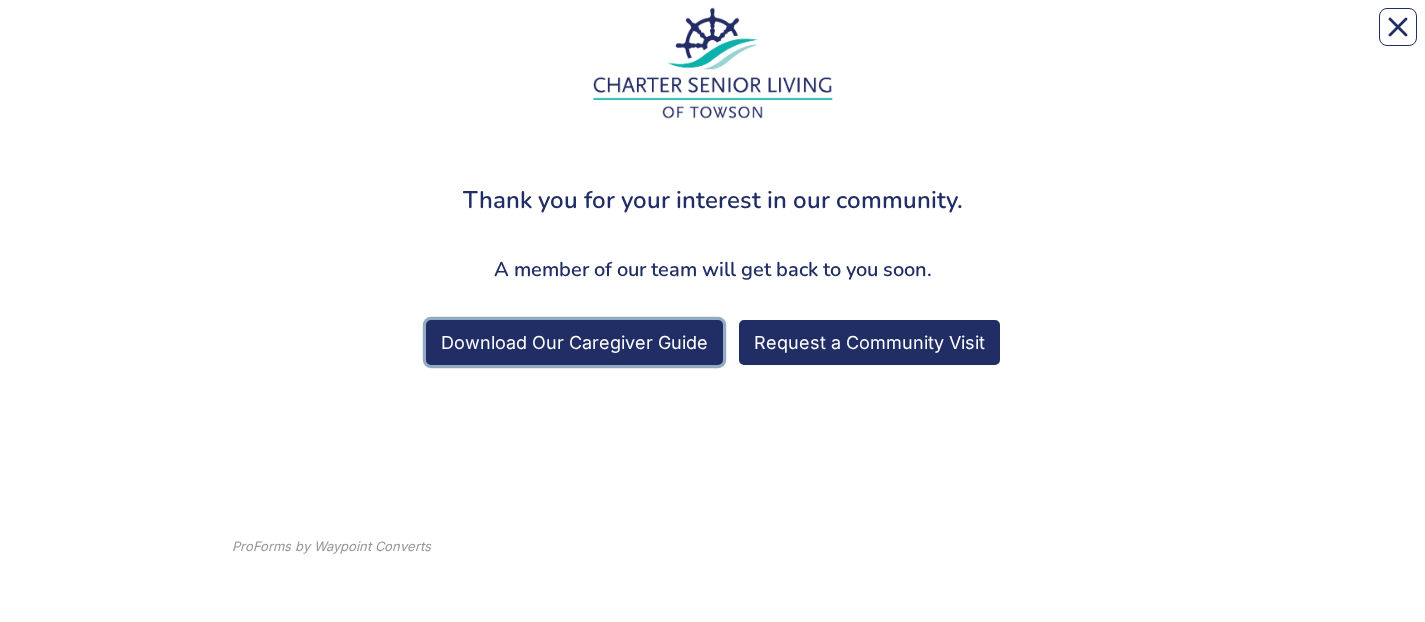 scroll, scrollTop: 58, scrollLeft: 0, axis: vertical 